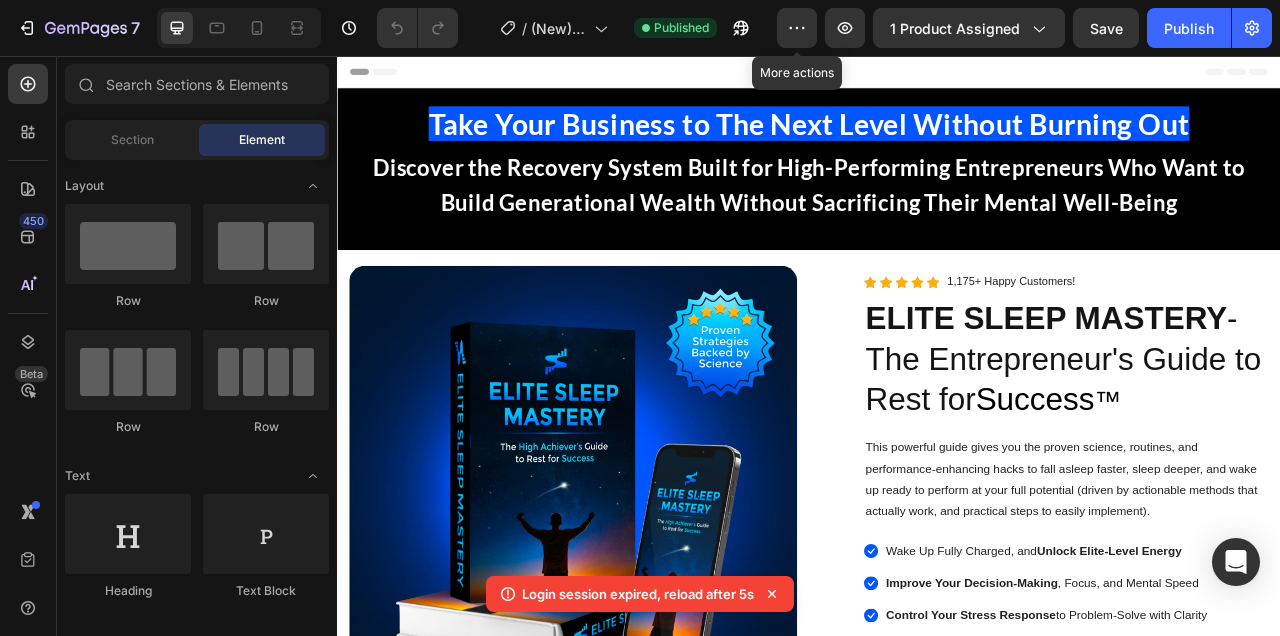 scroll, scrollTop: 0, scrollLeft: 0, axis: both 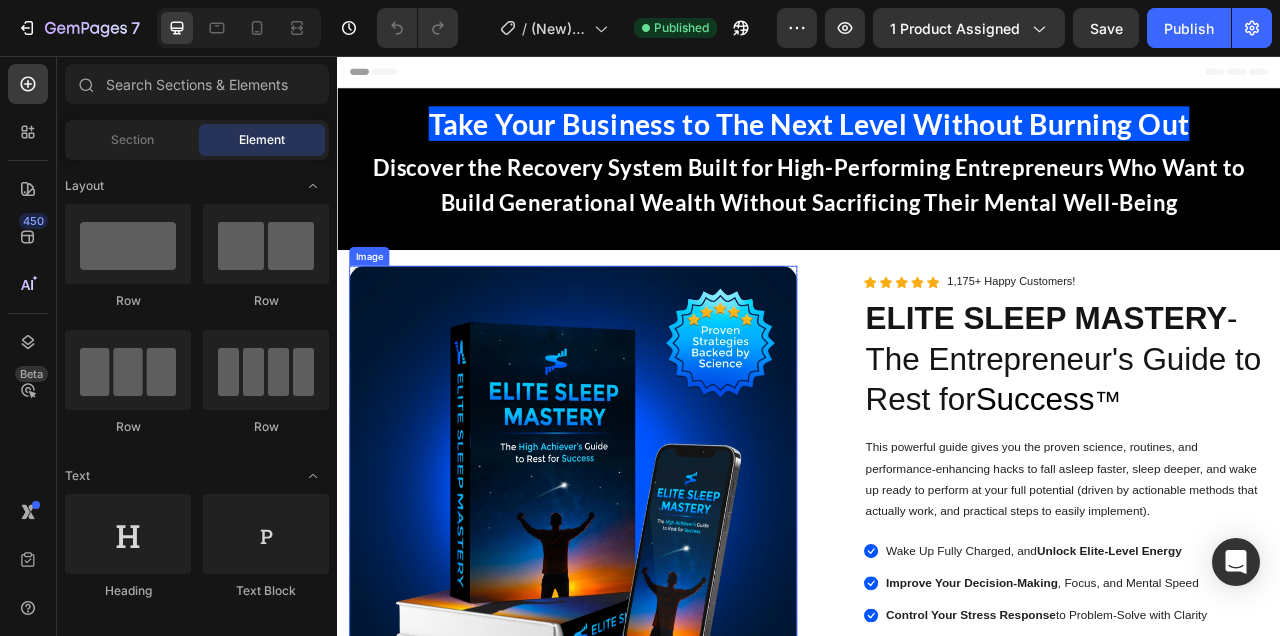 click at bounding box center [637, 750] 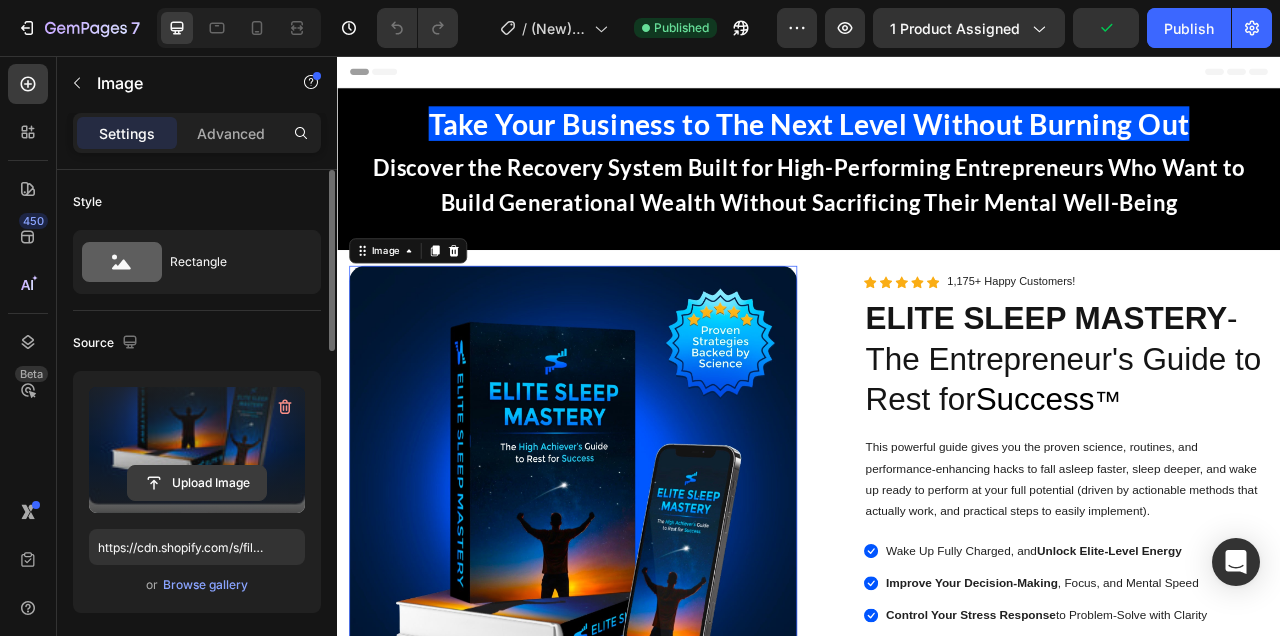 click 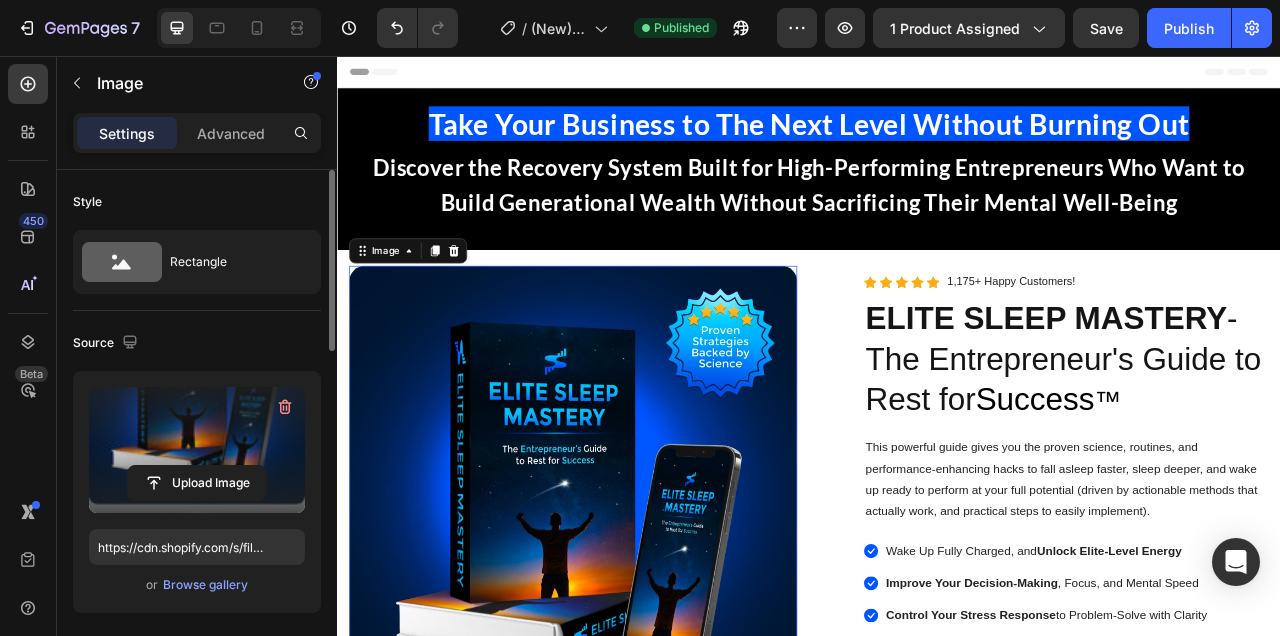 type on "https://cdn.shopify.com/s/files/1/0915/1358/6028/files/gempages_563064483002450955-17e9f2fe-e303-4017-8fa3-554c7a9d0893.jpg" 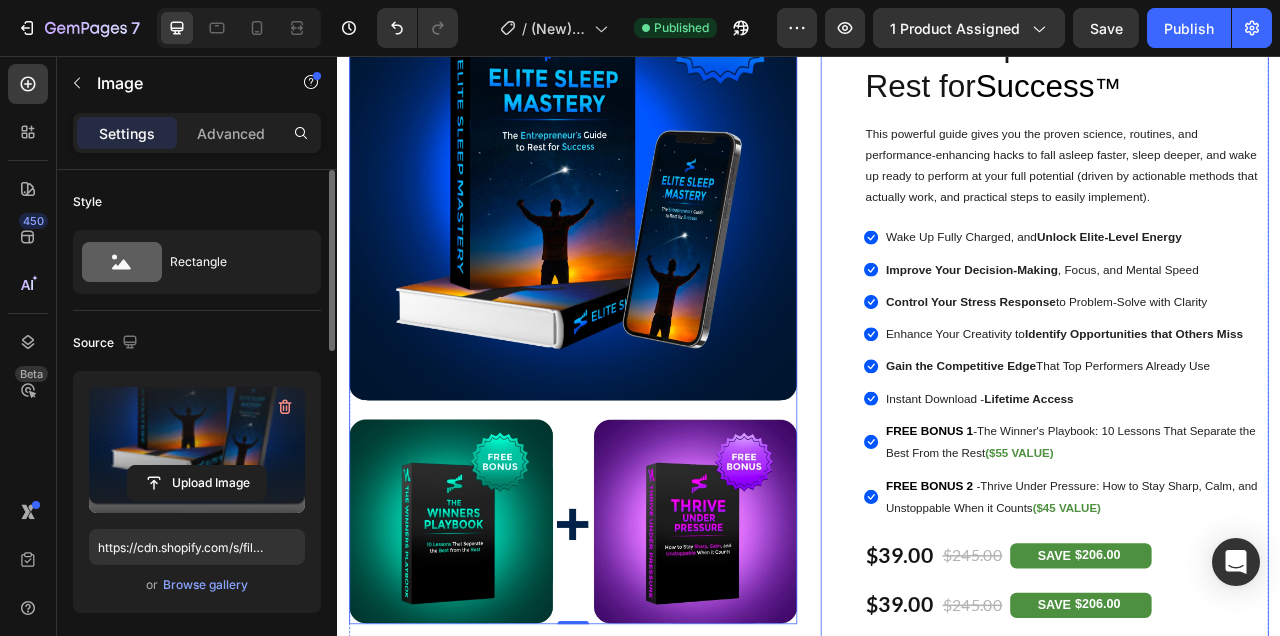 scroll, scrollTop: 239, scrollLeft: 0, axis: vertical 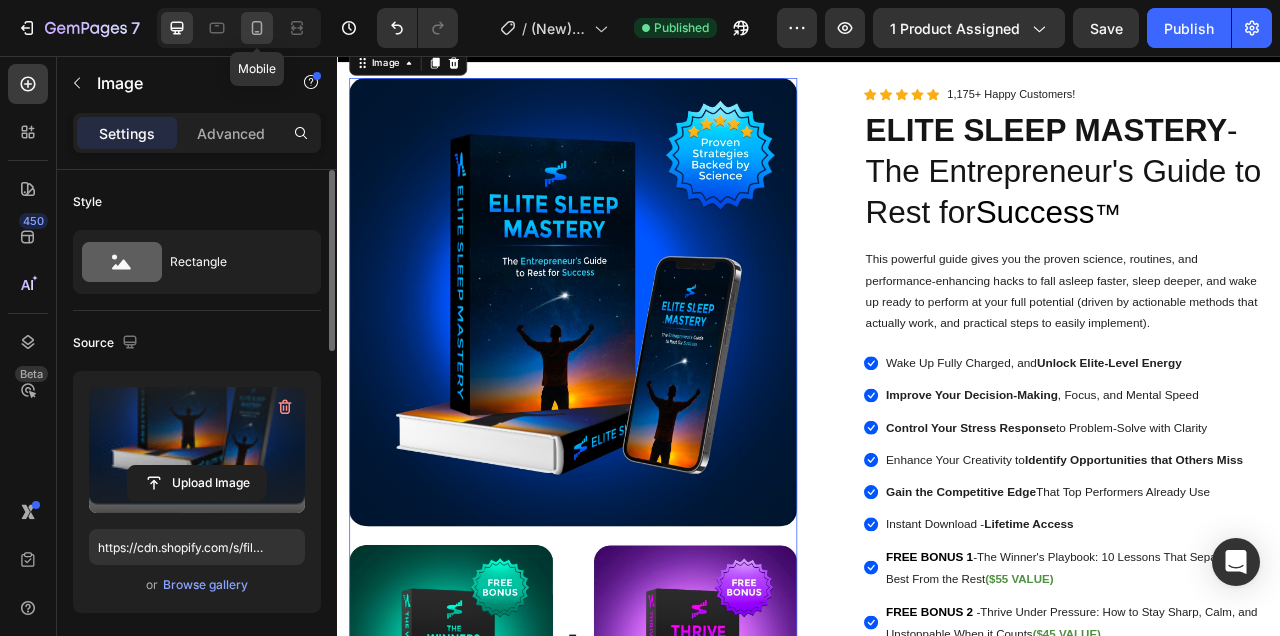 click 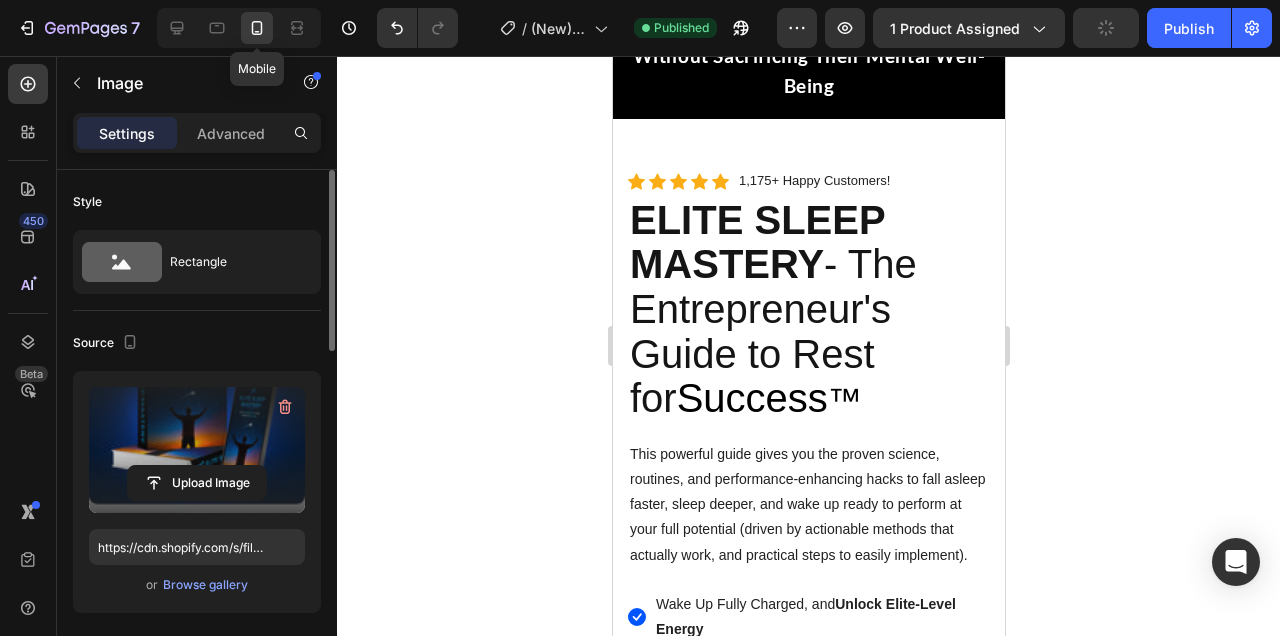 scroll, scrollTop: 169, scrollLeft: 0, axis: vertical 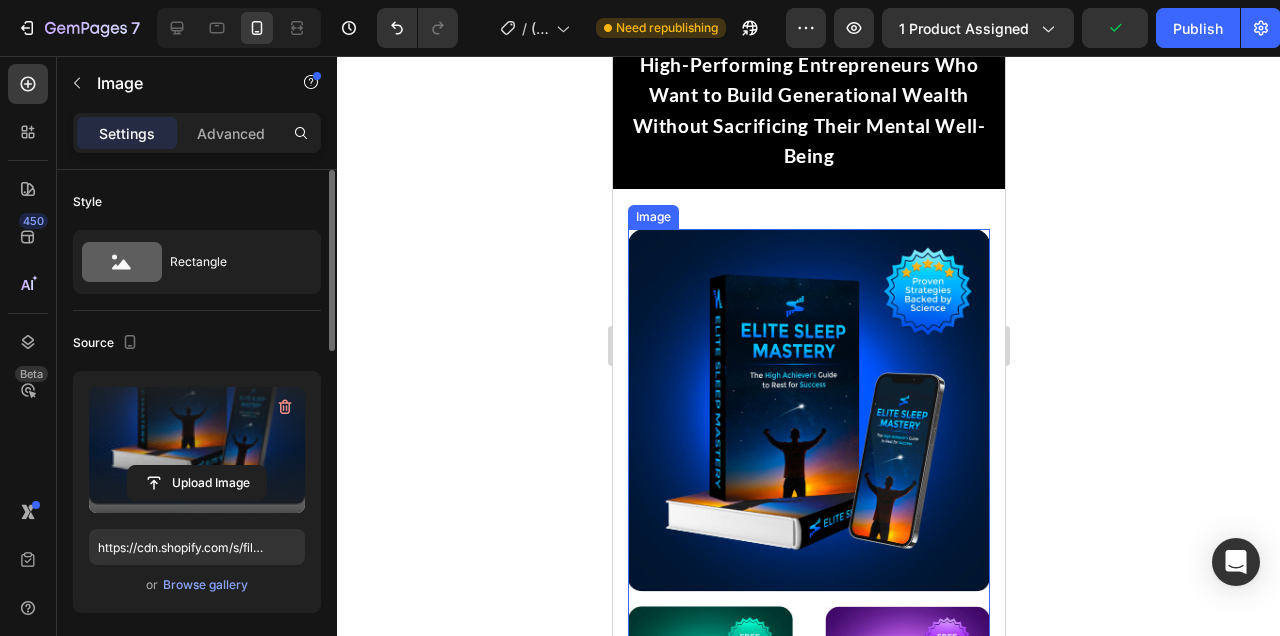 click at bounding box center [808, 500] 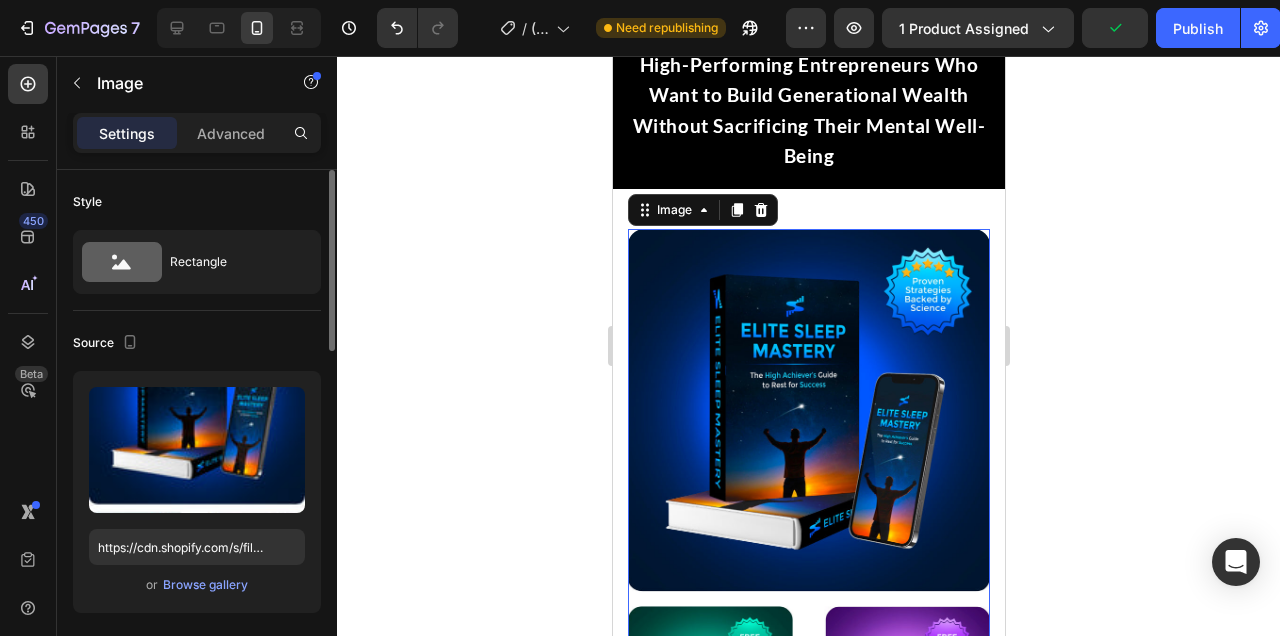 scroll, scrollTop: 232, scrollLeft: 0, axis: vertical 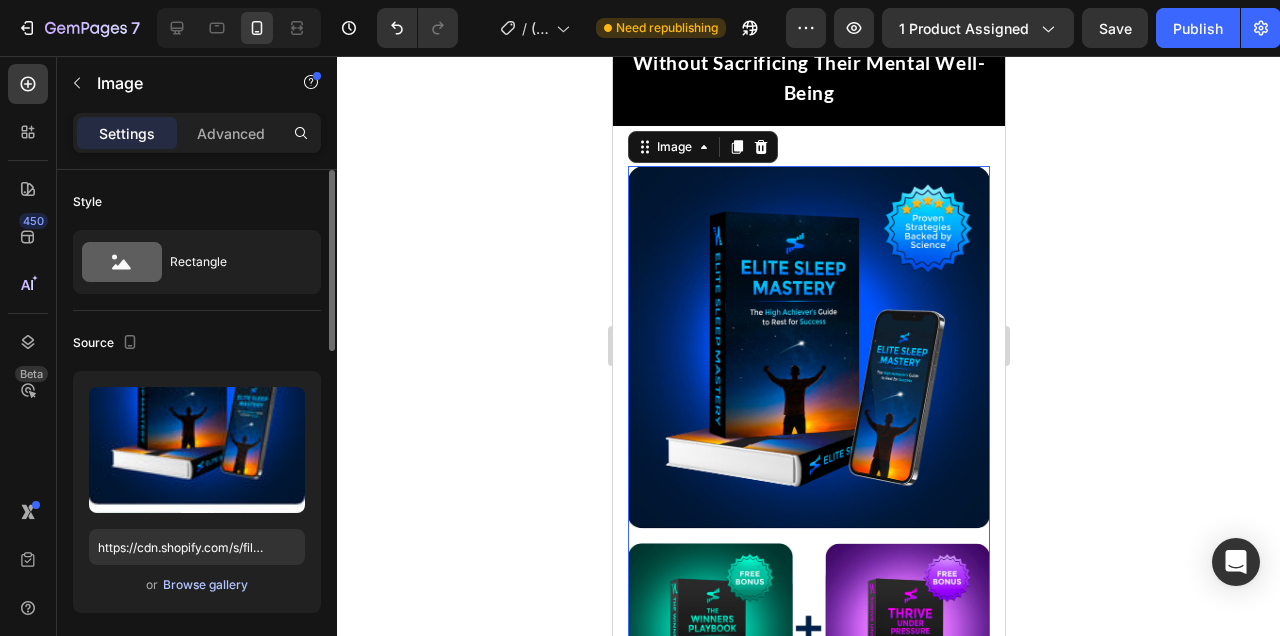 click on "Browse gallery" at bounding box center [205, 585] 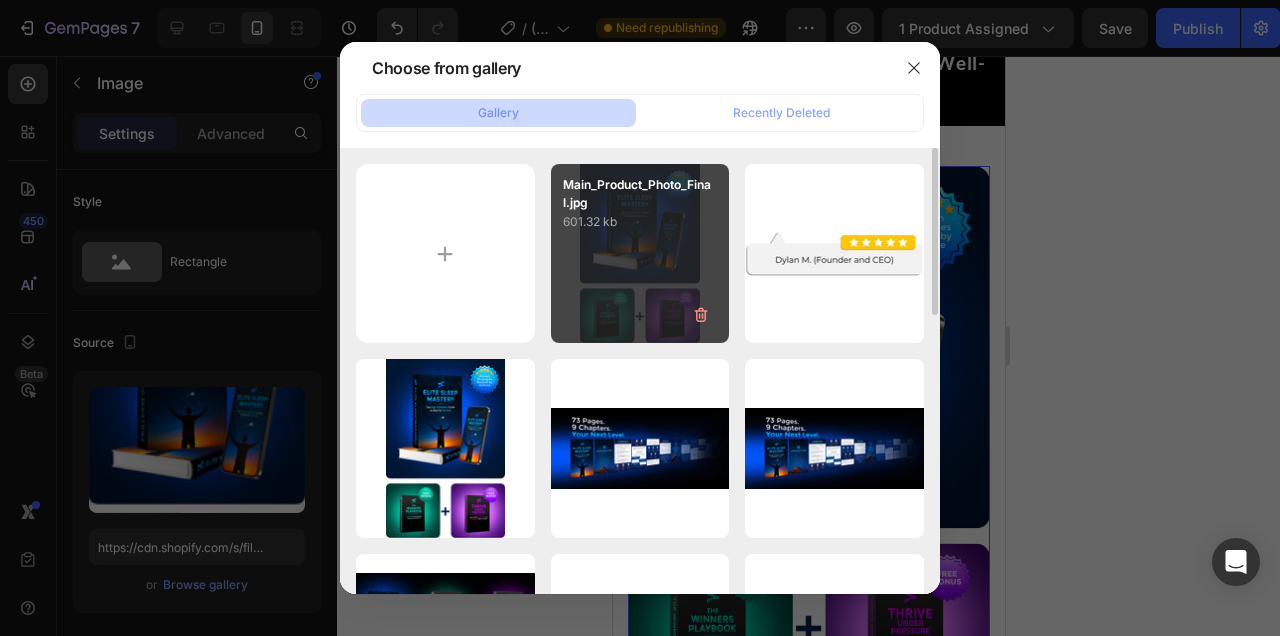 click on "601.32 kb" at bounding box center [640, 222] 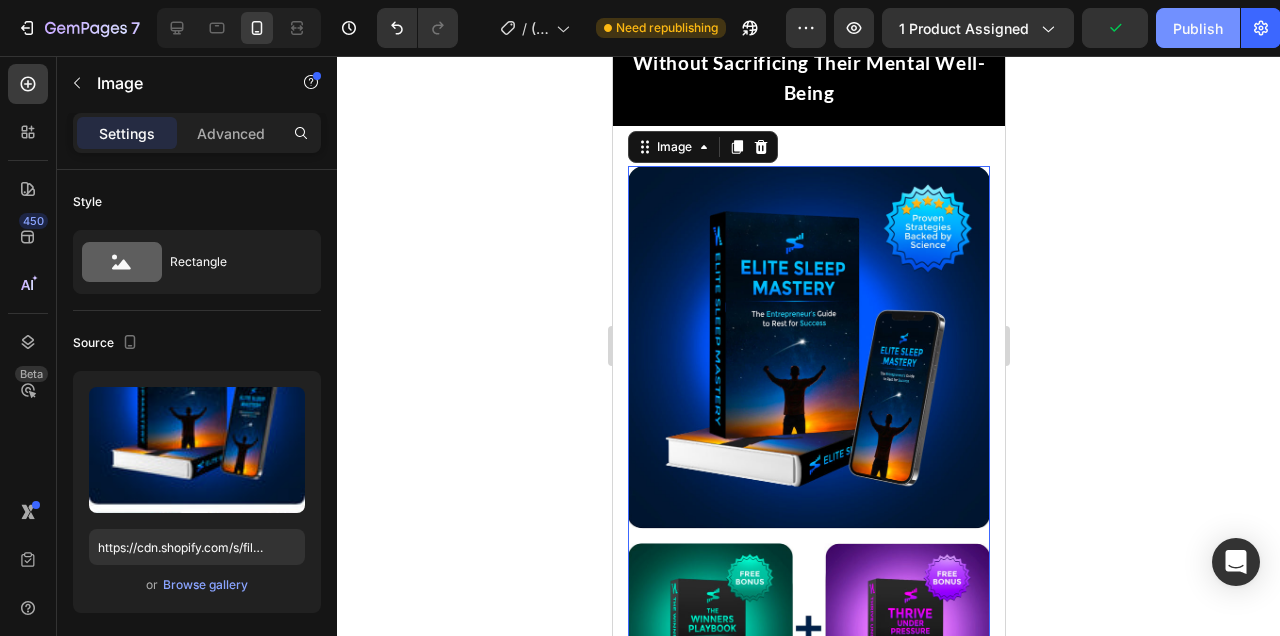 click on "Publish" at bounding box center (1198, 28) 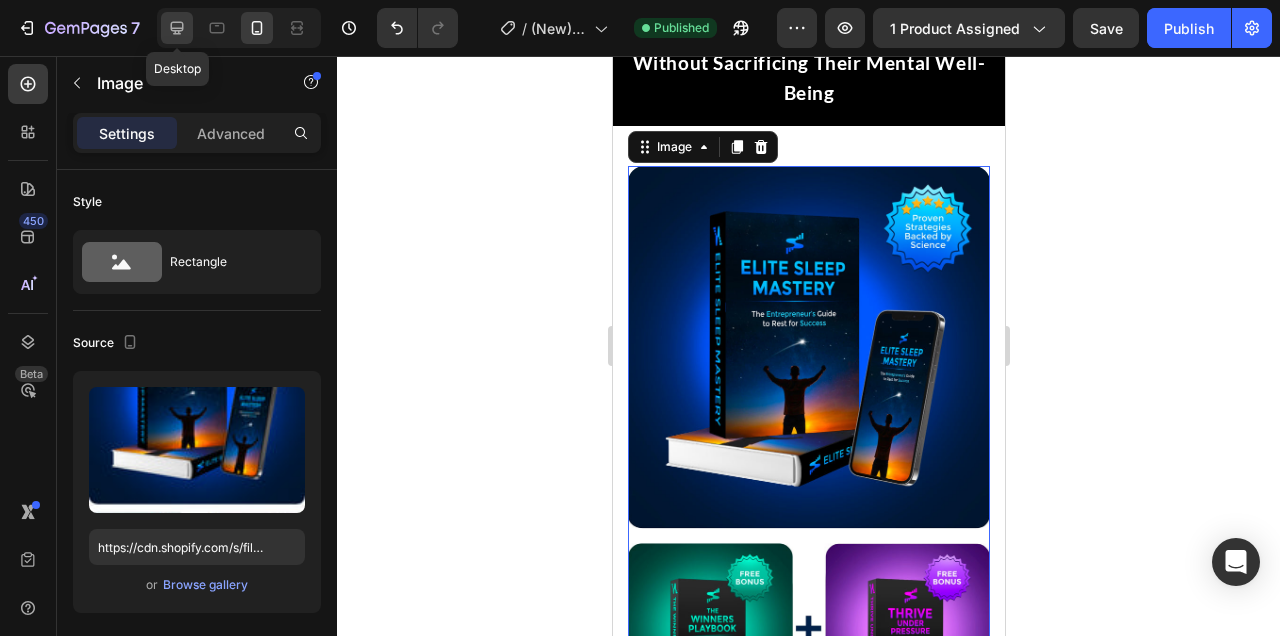 click 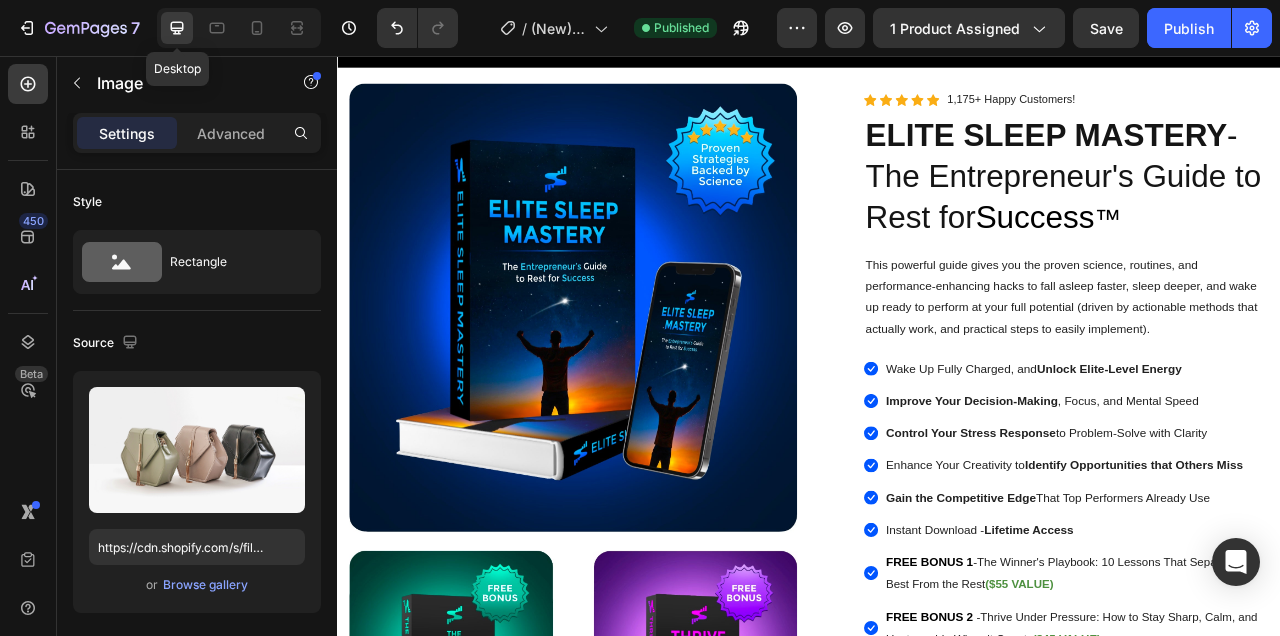 type on "https://ucarecdn.com/ee6d5074-1640-4cc7-8933-47c8589c3dee/-/format/auto/" 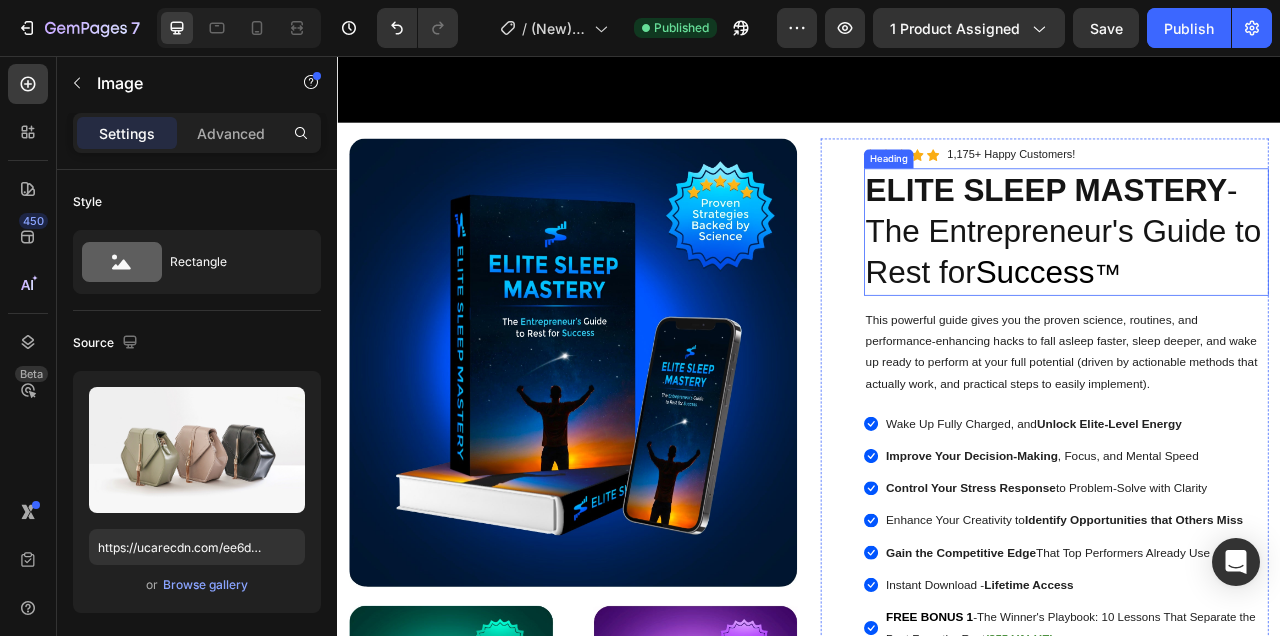 scroll, scrollTop: 513, scrollLeft: 0, axis: vertical 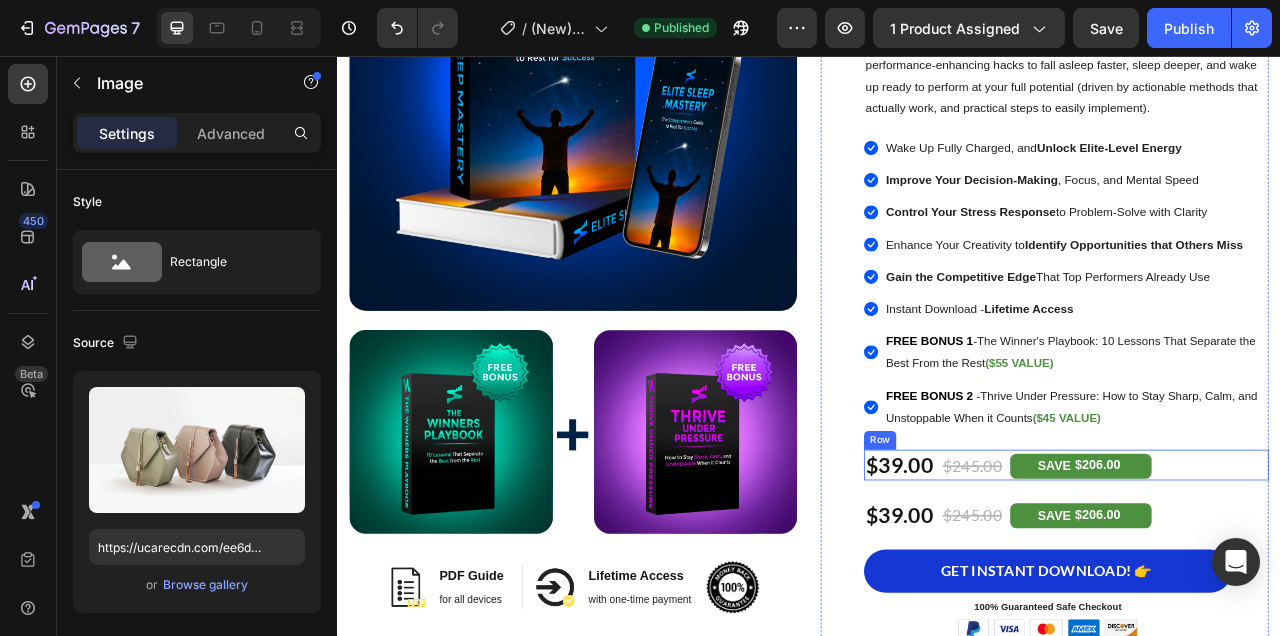 click on "$39.00 (P) Price (P) Price $245.00 (P) Price (P) Price SAVE $206.00 Product Tag Row" at bounding box center [1264, 576] 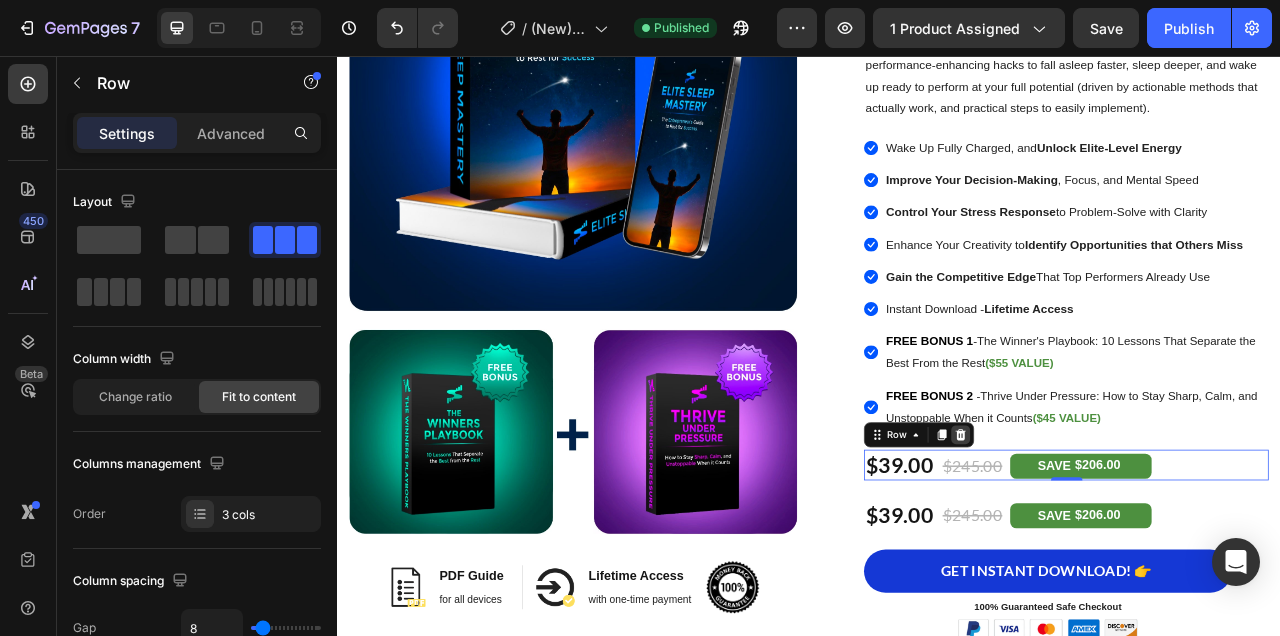 click 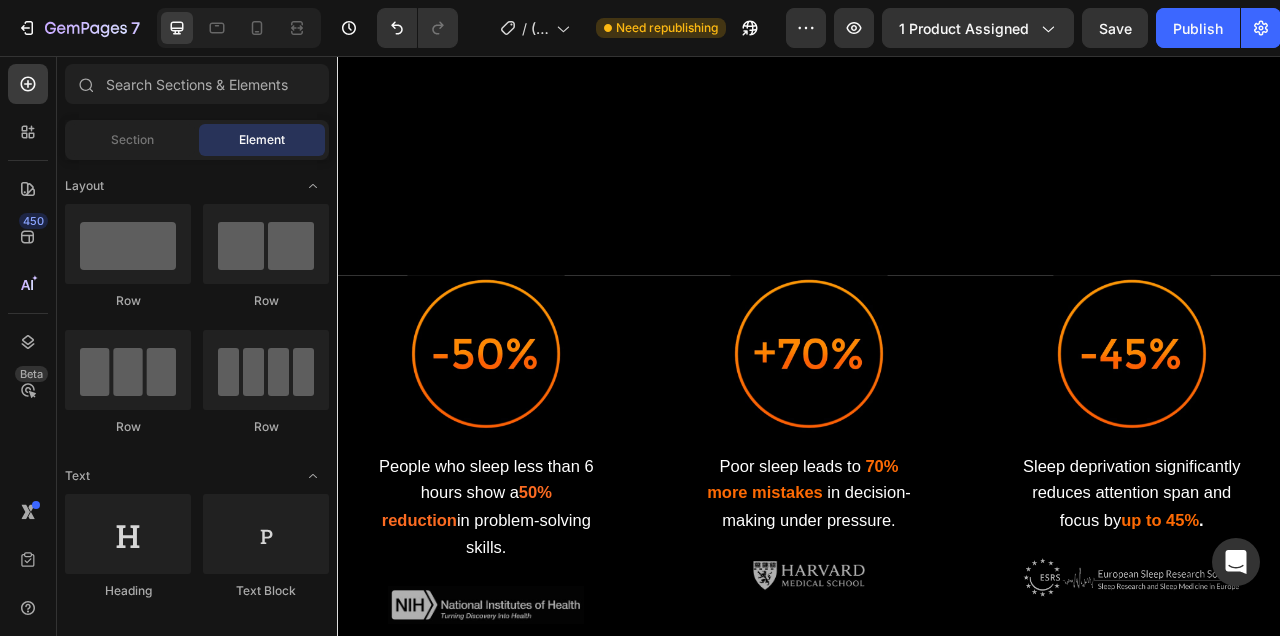 scroll, scrollTop: 2800, scrollLeft: 0, axis: vertical 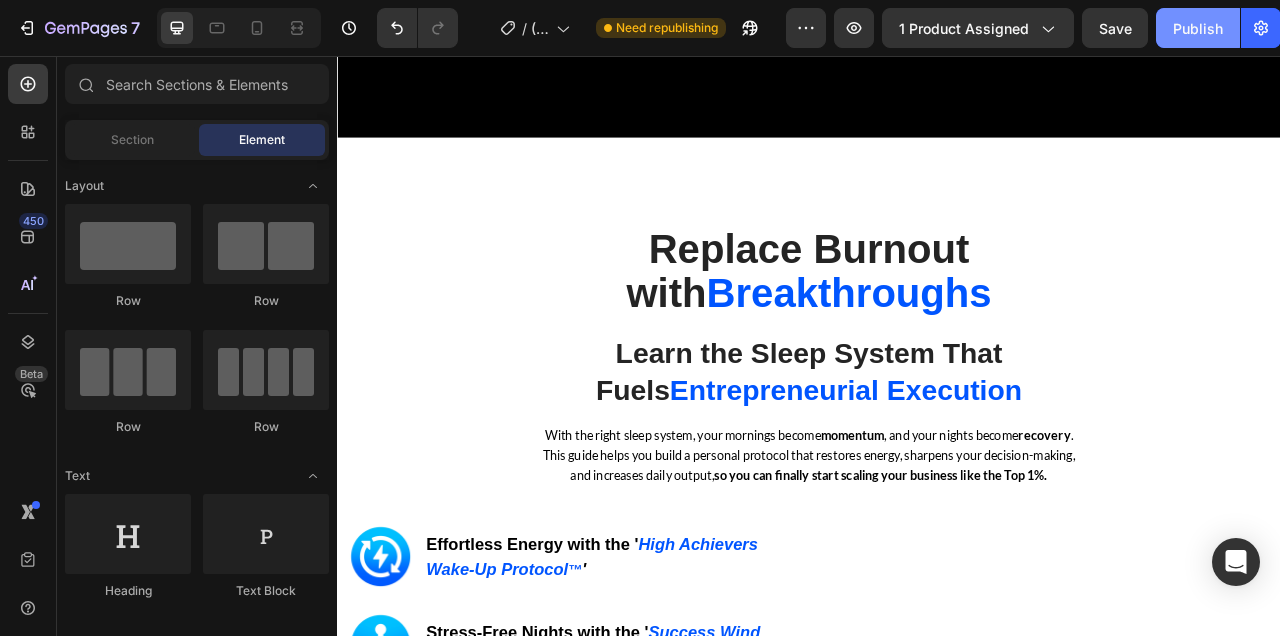 click on "Publish" at bounding box center (1198, 28) 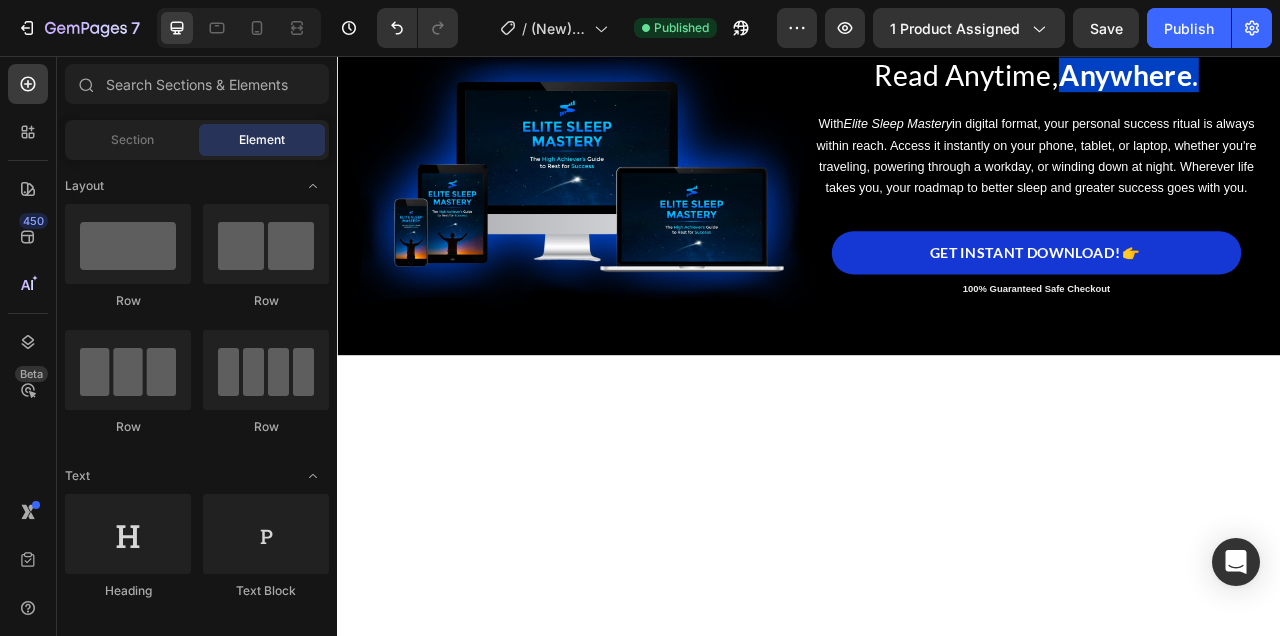 scroll, scrollTop: 8153, scrollLeft: 0, axis: vertical 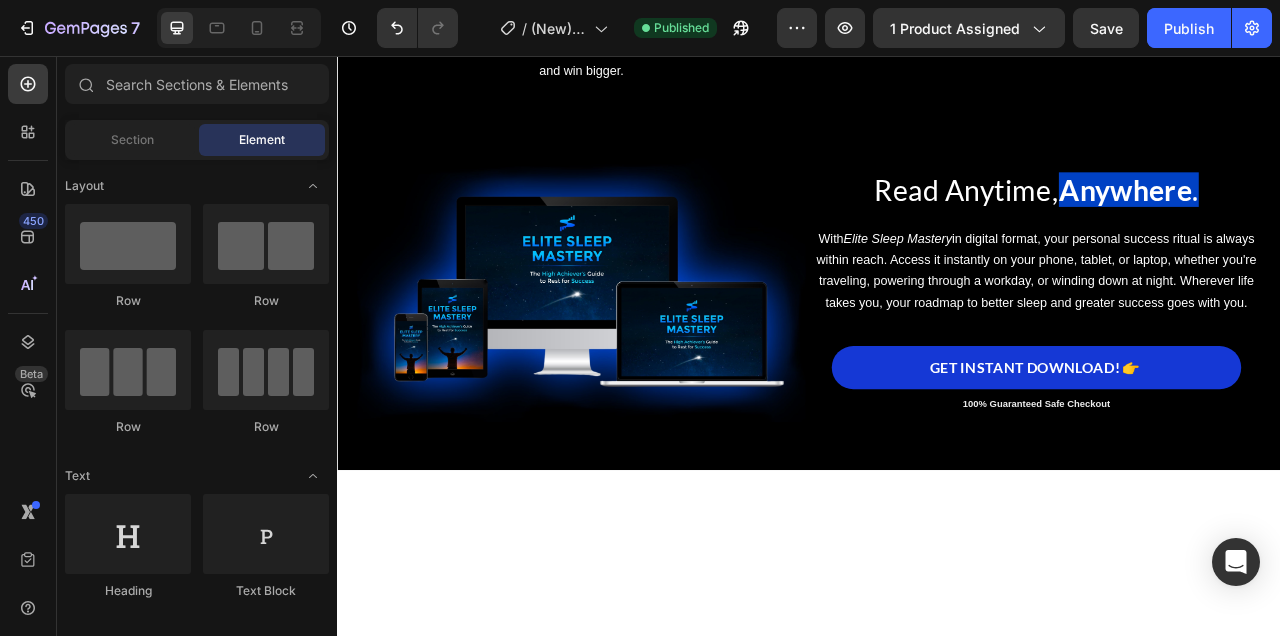 click at bounding box center [1226, -161] 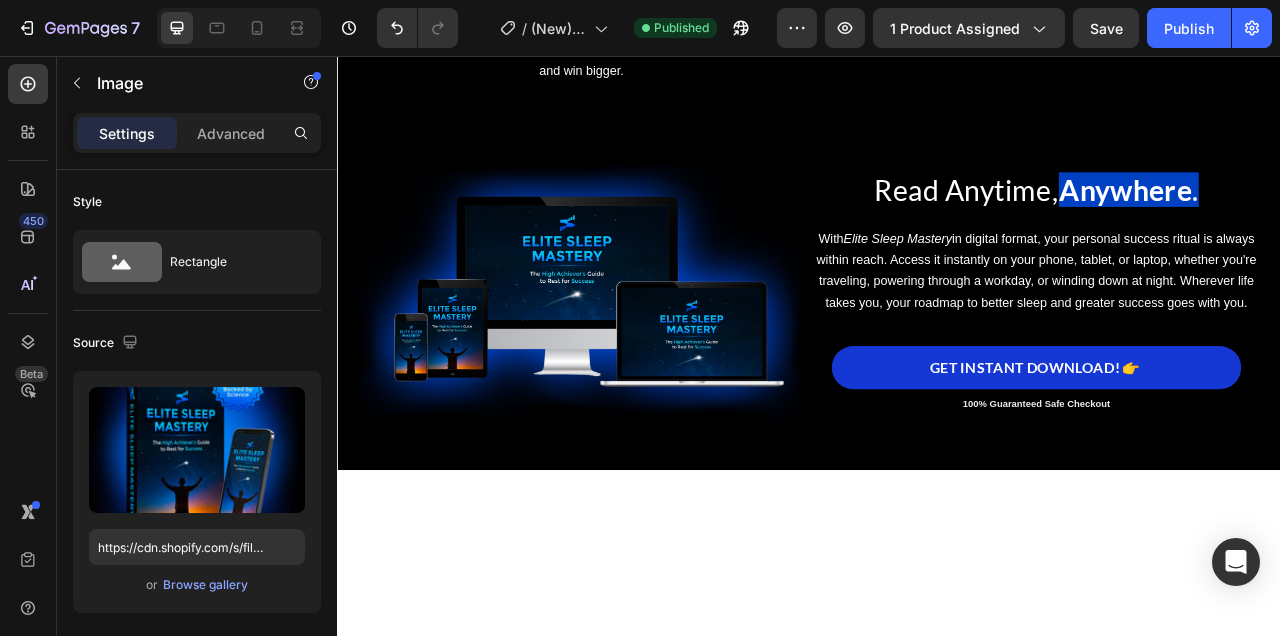 click at bounding box center (1226, -161) 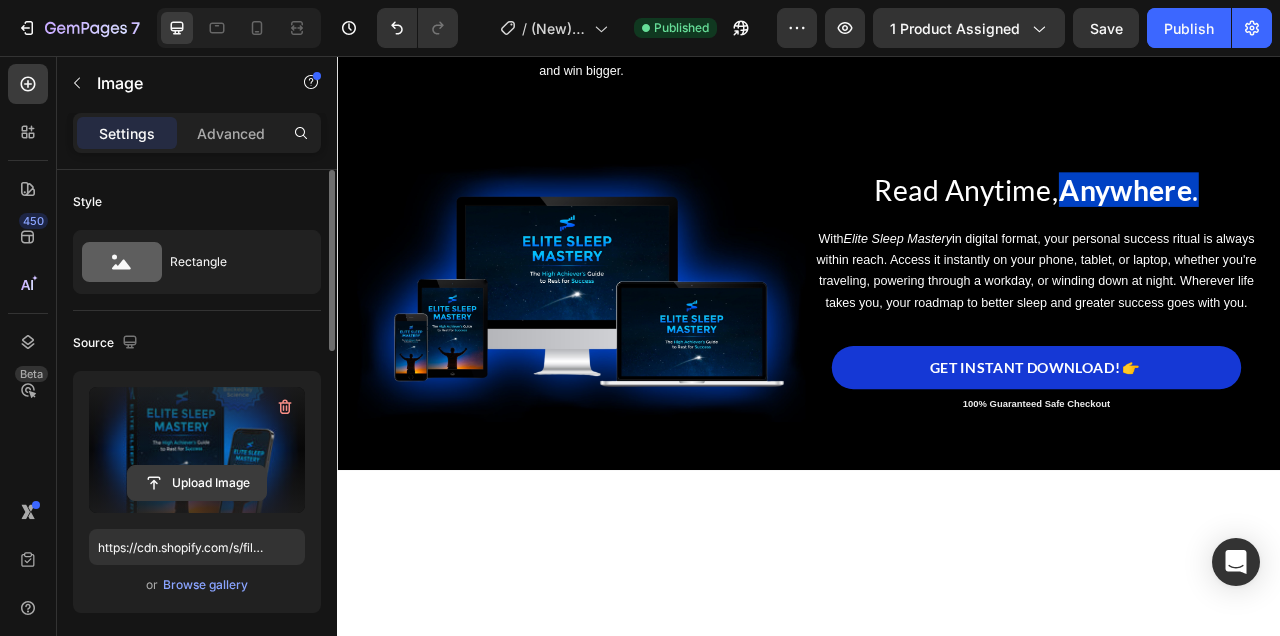 click 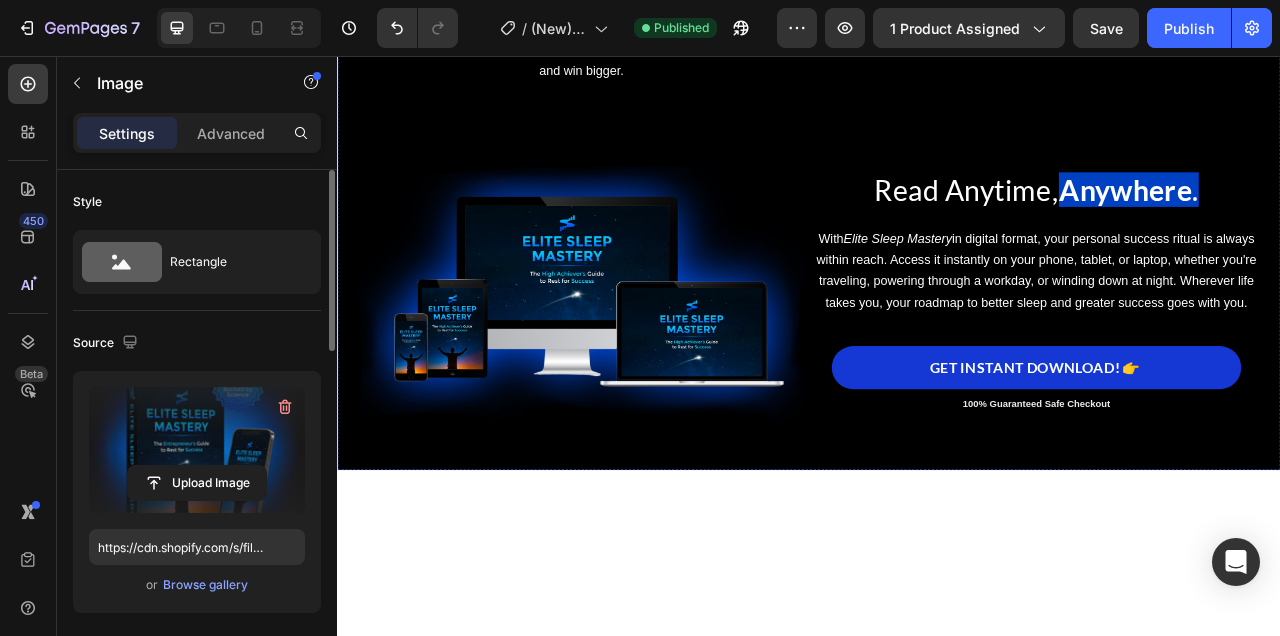 type on "https://cdn.shopify.com/s/files/1/0915/1358/6028/files/gempages_563064483002450955-b0aa23c1-0ee5-4bea-930e-35671c715b50.jpg" 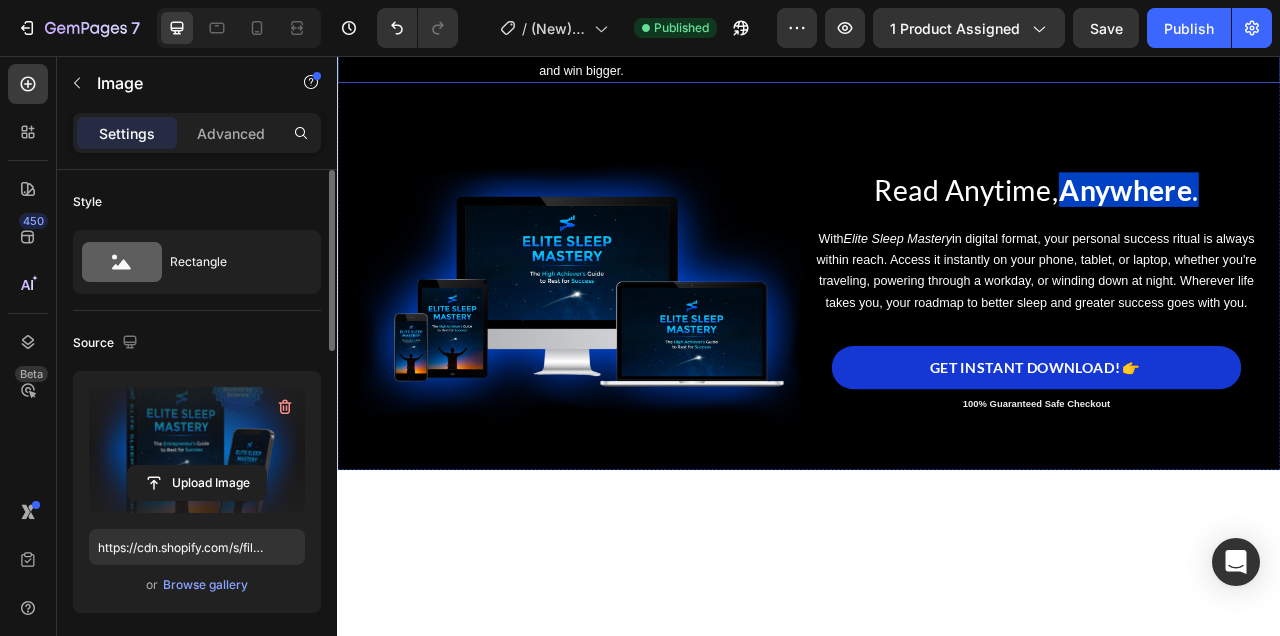 click on "Image MUCH MORE THAN A SIMPLE SLEEP GUIDE... Text Block The Elite Sleep Advantage:   Fuel Your   Ambition with the Rest it Deserves Text Block Elite Sleep Mastery  isn’t just another sleep guide, it’s a high-performance sleep system built for ambitious minds who refuse to settle. While most products focus on generic sleep tips,  Elite Sleep Mastery  dives deep into the science-backed routines, recovery protocols, and mental mastery rituals used by elite performers, CEOs, and top-tier athletes.   You’re not just learning how to sleep better, you’re learning how to wake up unstoppable. Designed specifically for high achievers, this guide bridges the gap between burnout and breakthrough, so you can rest deeper, rise sharper, and win bigger. Text Block Image   0 Row Image Read Anytime,  Anywhere . Text Block With  Elite Sleep Mastery Text Block Image GET INSTANT DOWNLOAD! 👉 Add to Cart 100% Guaranteed Safe Checkout Text block Product Row" at bounding box center [937, 65] 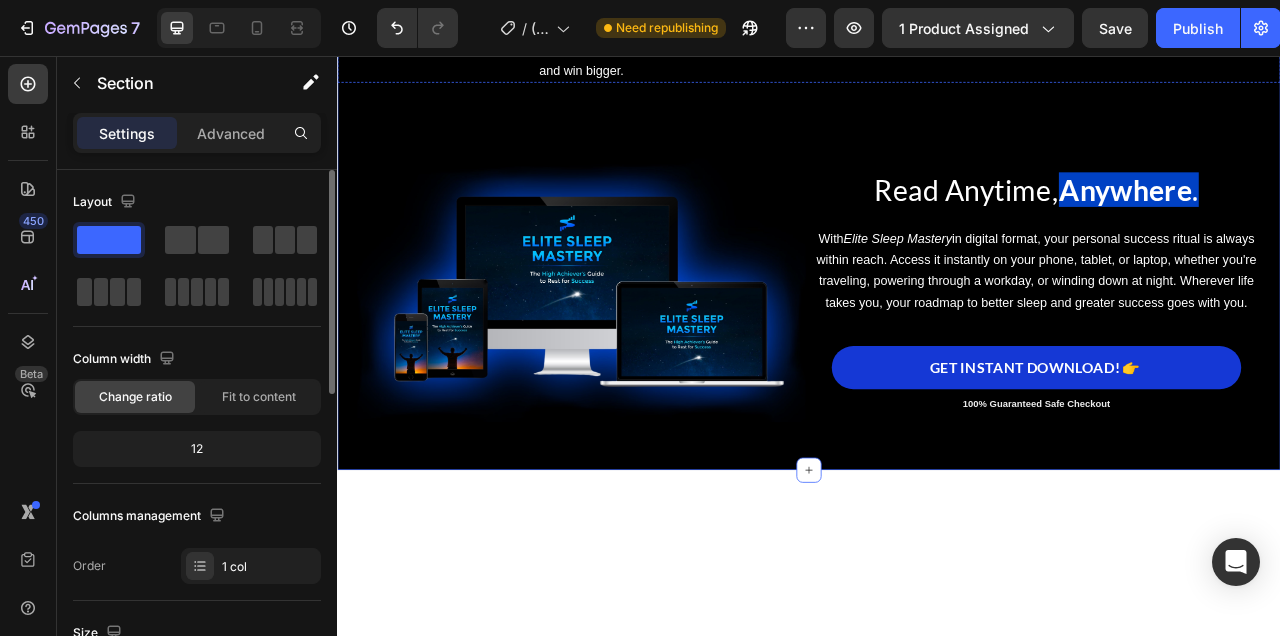 click at bounding box center (1226, -161) 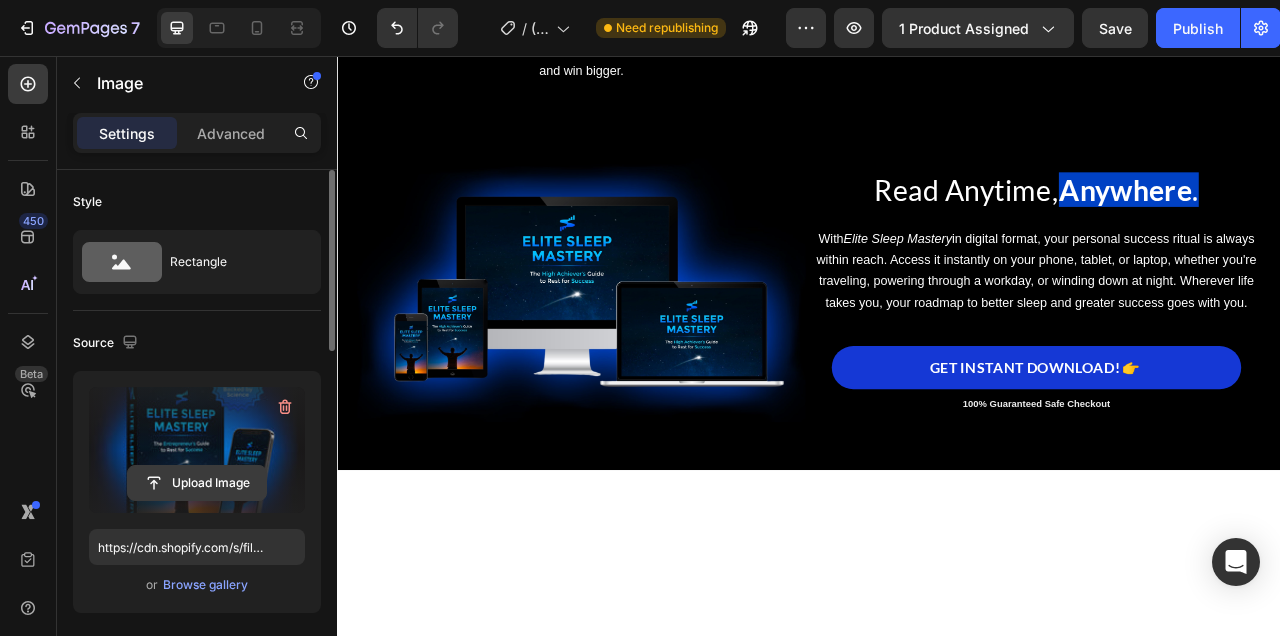 click 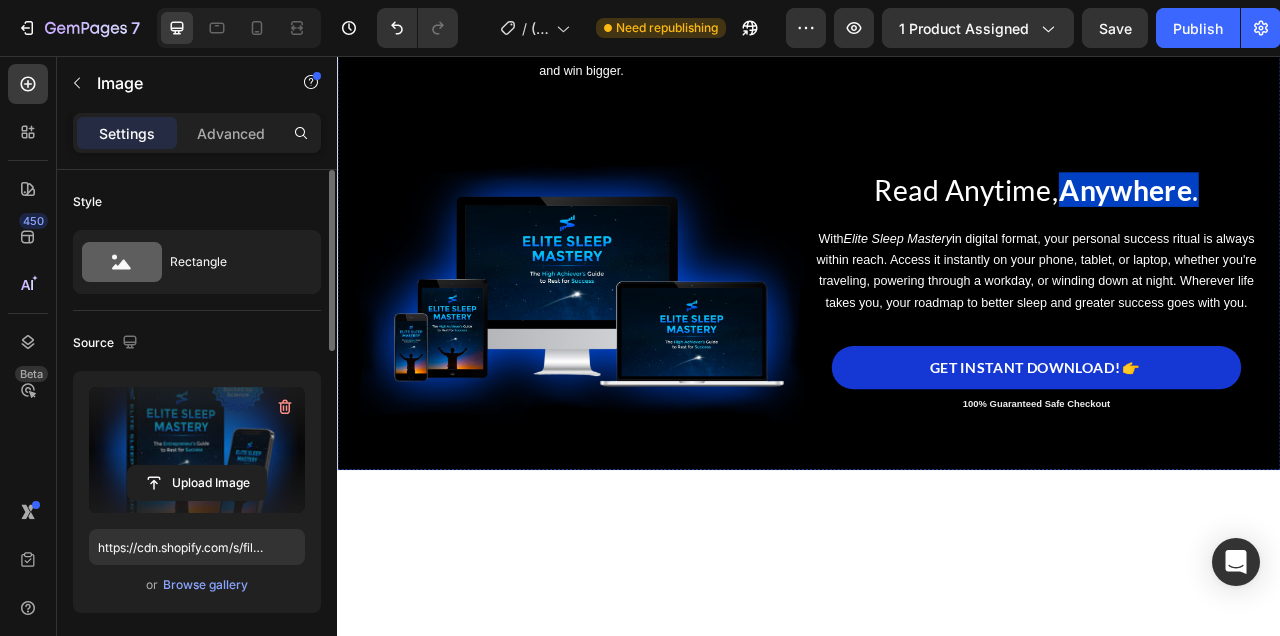 type on "https://cdn.shopify.com/s/files/1/0915/1358/6028/files/gempages_563064483002450955-a1d5af03-3c0a-4041-bc19-9e4fc5c5e595.jpg" 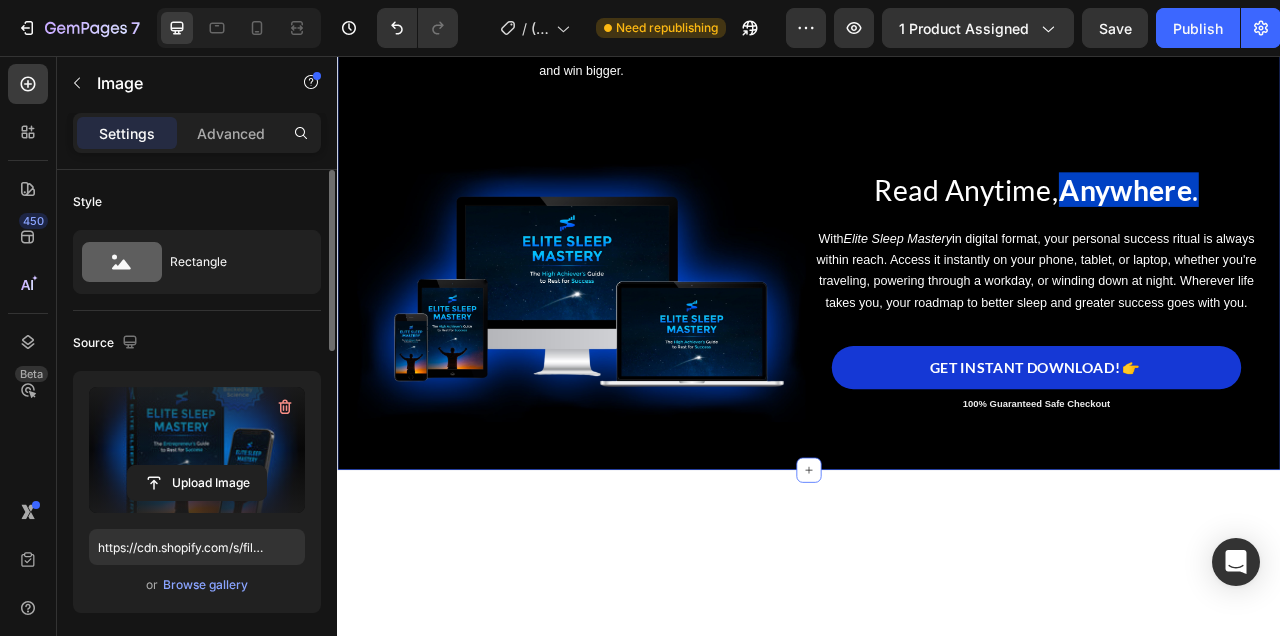 click on "Image MUCH MORE THAN A SIMPLE SLEEP GUIDE... Text Block The Elite Sleep Advantage:   Fuel Your   Ambition with the Rest it Deserves Text Block Elite Sleep Mastery  isn’t just another sleep guide, it’s a high-performance sleep system built for ambitious minds who refuse to settle. While most products focus on generic sleep tips,  Elite Sleep Mastery  dives deep into the science-backed routines, recovery protocols, and mental mastery rituals used by elite performers, CEOs, and top-tier athletes.   You’re not just learning how to sleep better, you’re learning how to wake up unstoppable. Designed specifically for high achievers, this guide bridges the gap between burnout and breakthrough, so you can rest deeper, rise sharper, and win bigger. Text Block Image   0 Row Image Read Anytime,  Anywhere . Text Block With  Elite Sleep Mastery Text Block Image GET INSTANT DOWNLOAD! 👉 Add to Cart 100% Guaranteed Safe Checkout Text block Product Row" at bounding box center [937, 65] 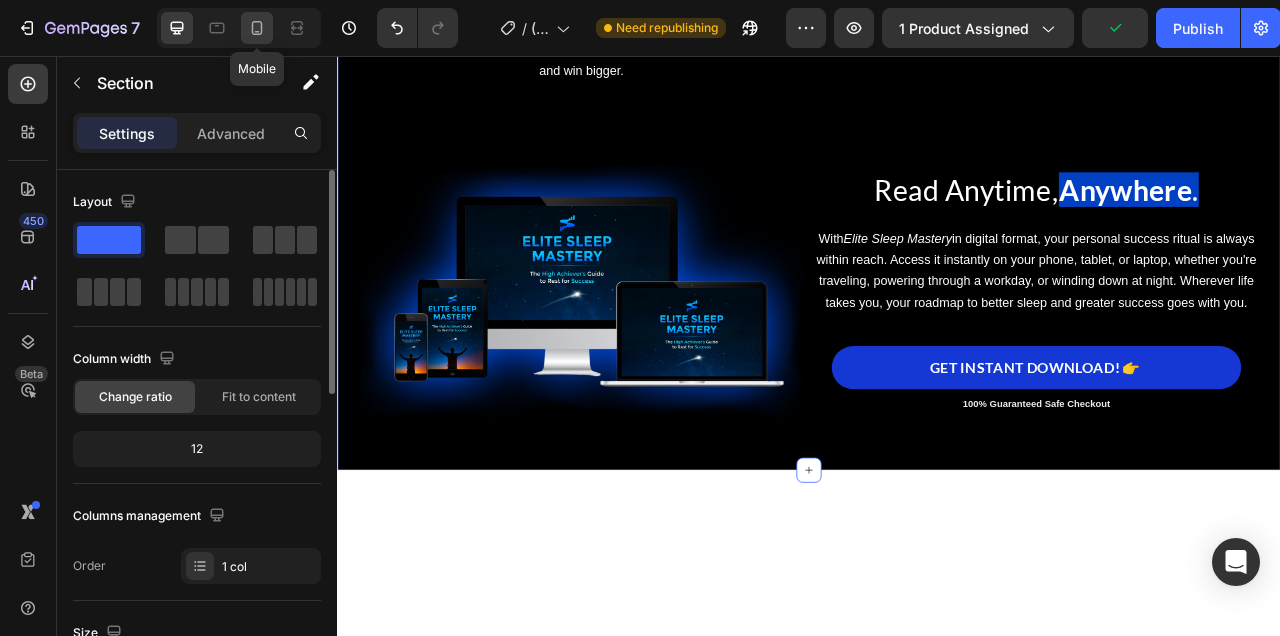 click 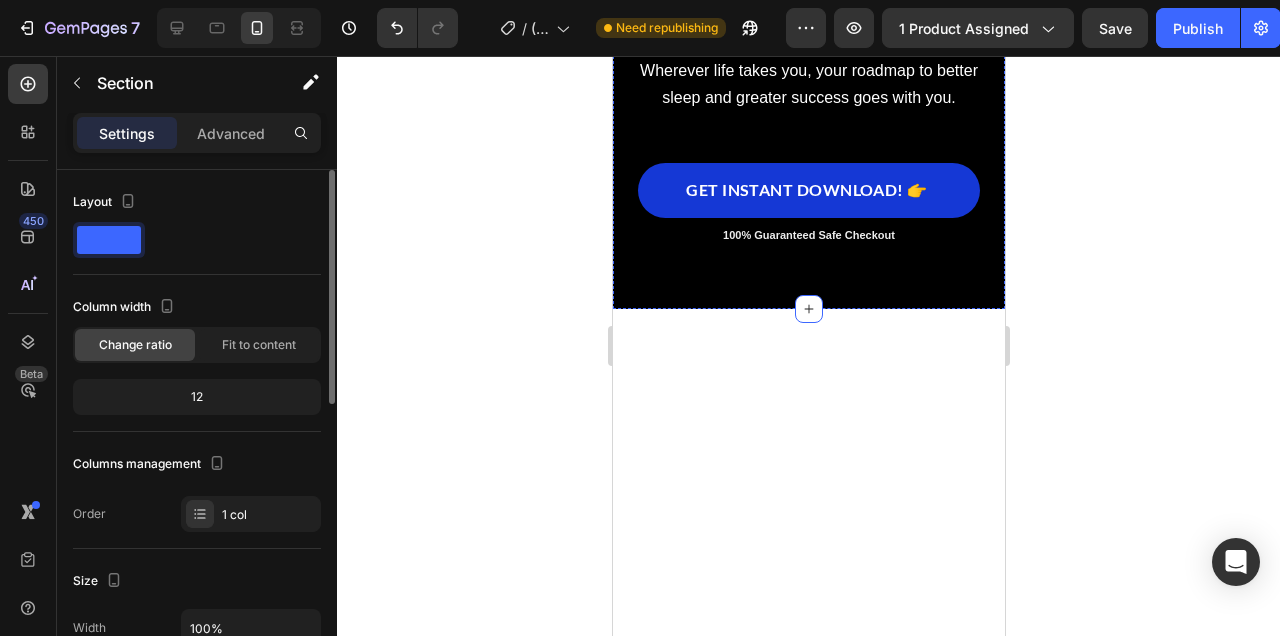 scroll, scrollTop: 8367, scrollLeft: 0, axis: vertical 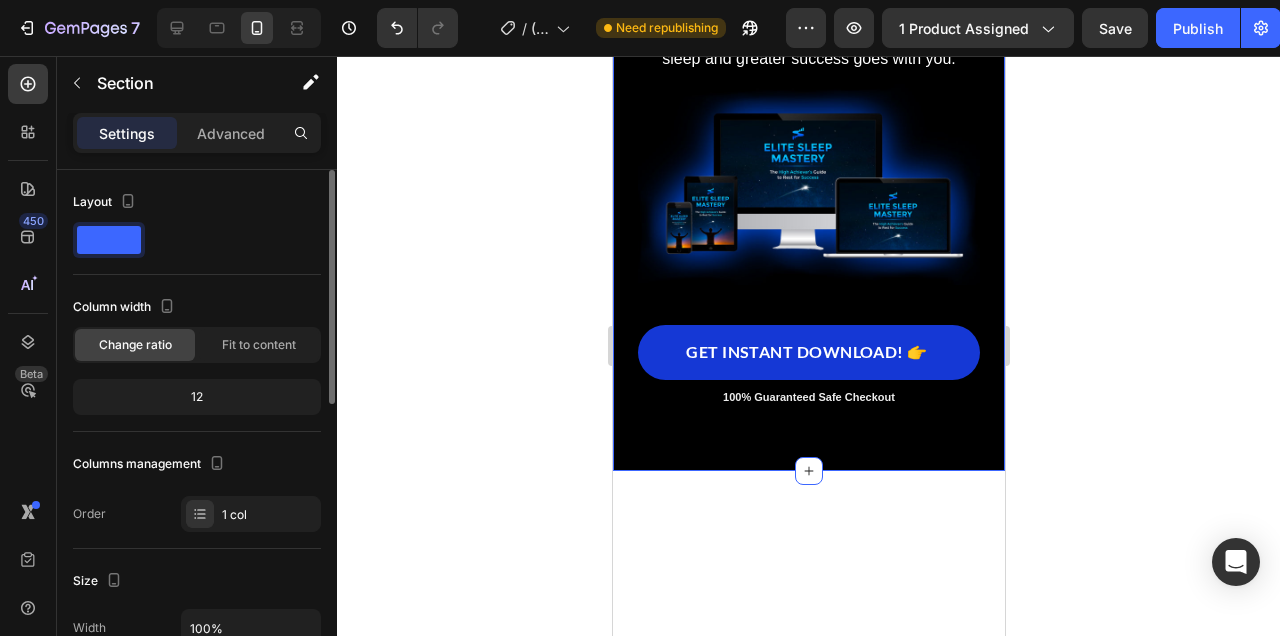 click at bounding box center [808, -249] 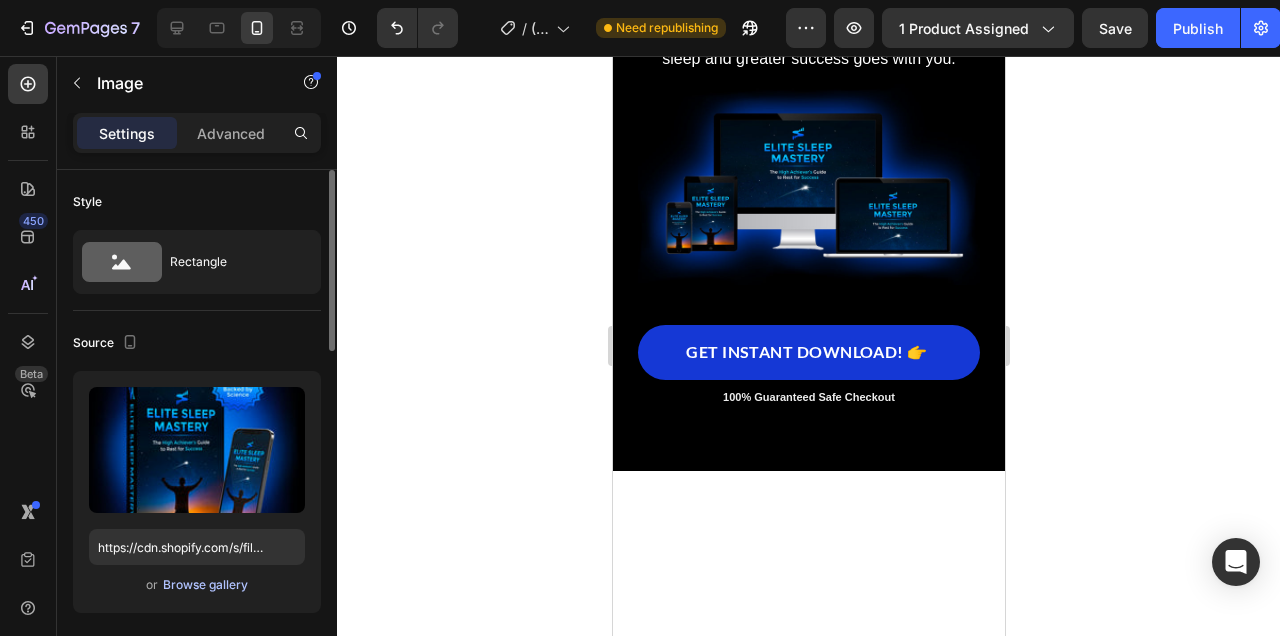 click on "Browse gallery" at bounding box center (205, 585) 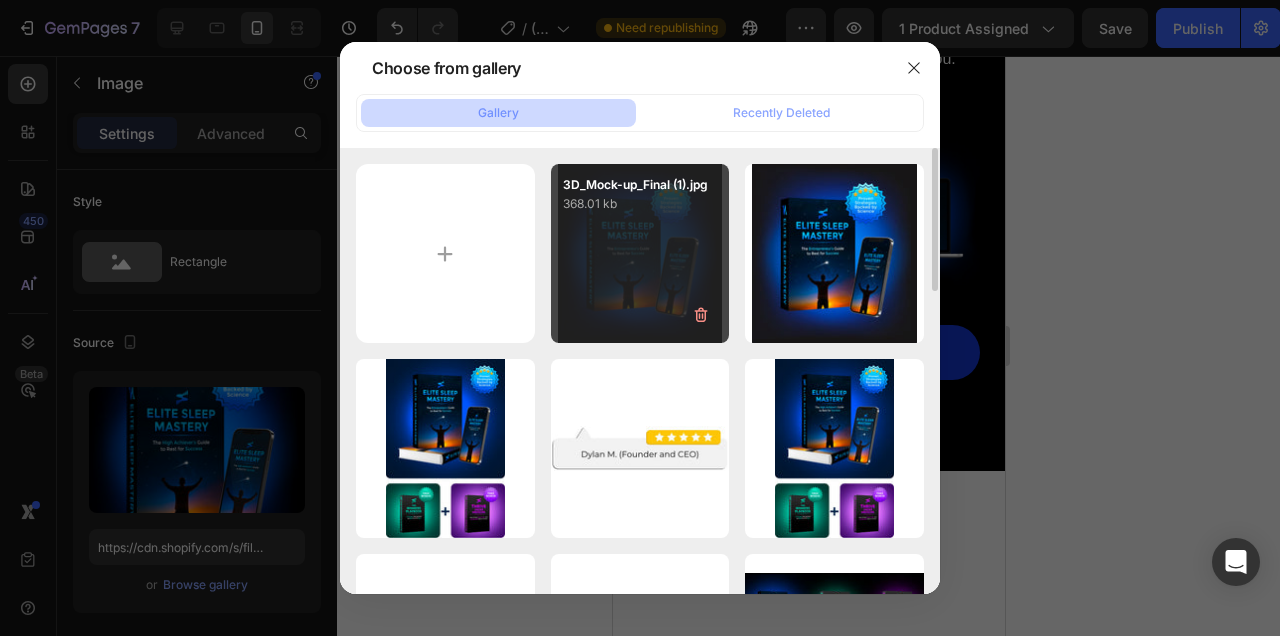 click on "3D_Mock-up_Final (1).jpg 368.01 kb" at bounding box center [640, 253] 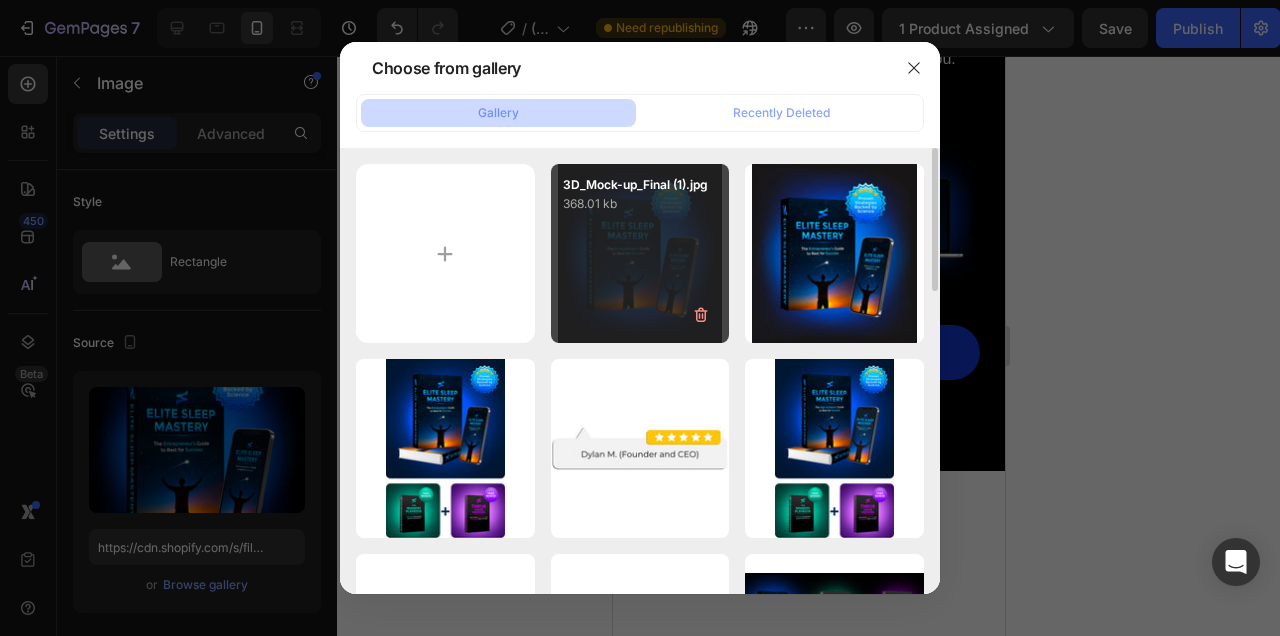 type on "https://cdn.shopify.com/s/files/1/0915/1358/6028/files/gempages_563064483002450955-a1d5af03-3c0a-4041-bc19-9e4fc5c5e595.jpg" 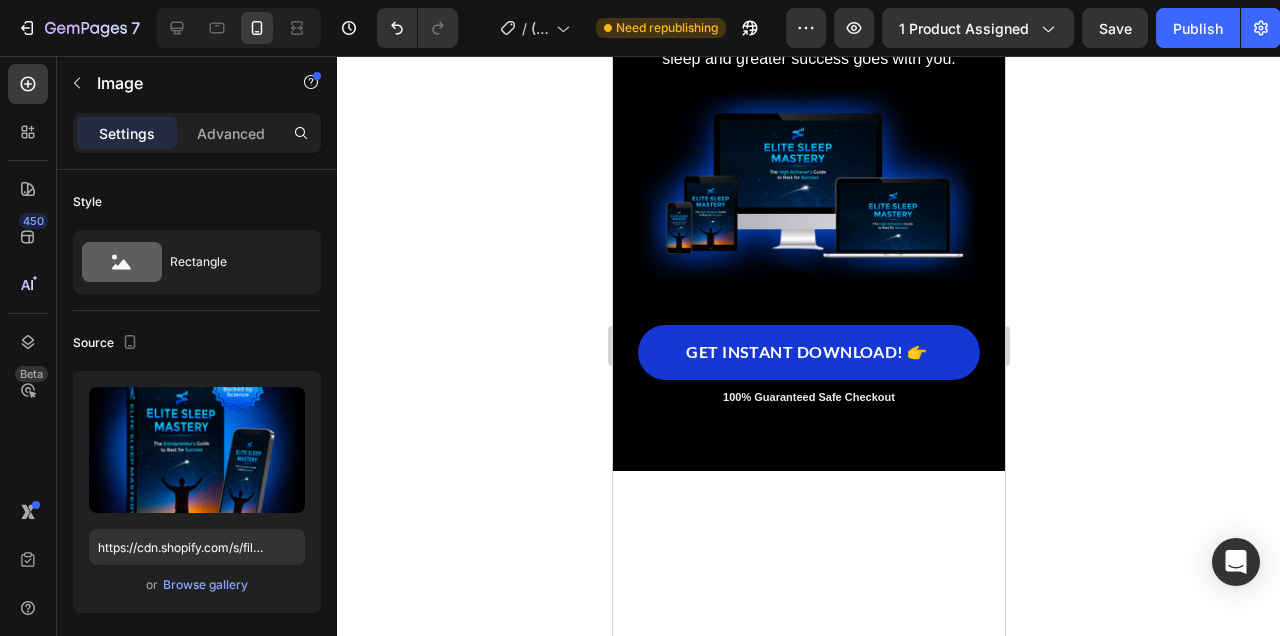 click 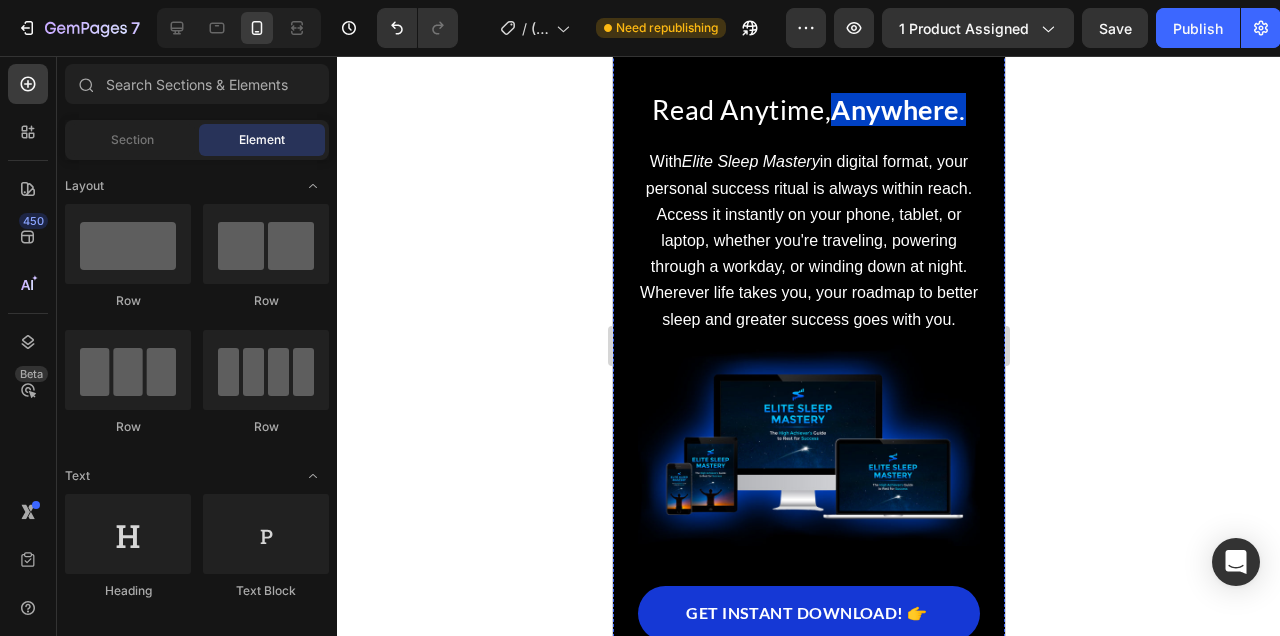 scroll, scrollTop: 8270, scrollLeft: 0, axis: vertical 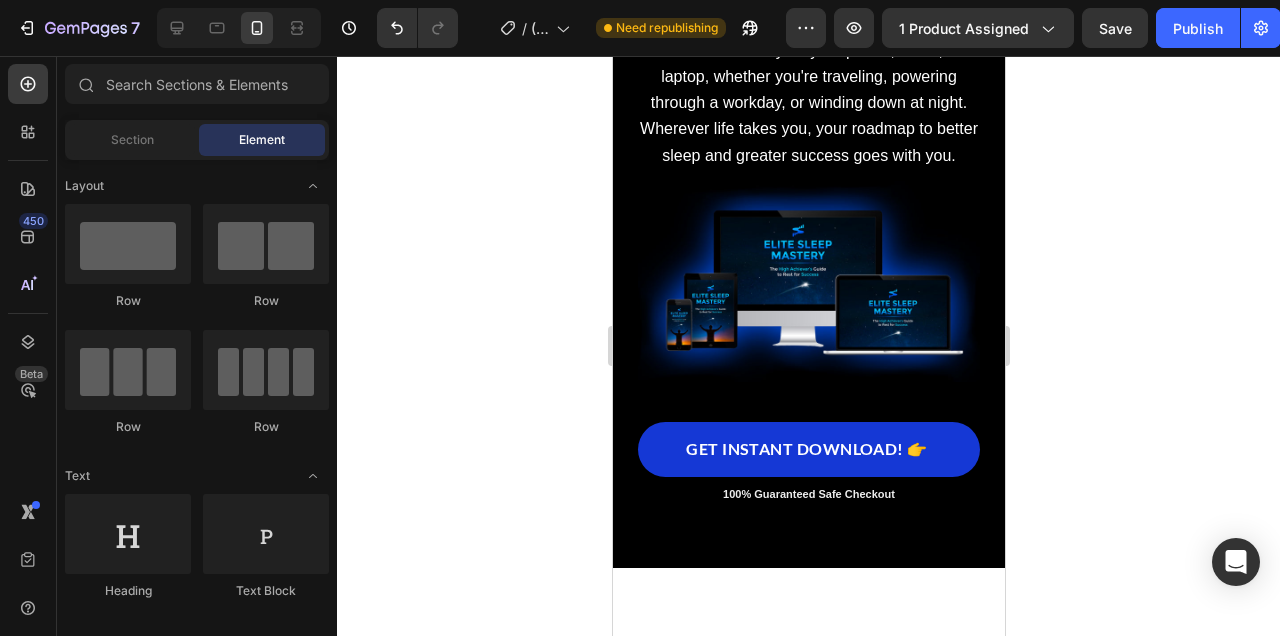 click 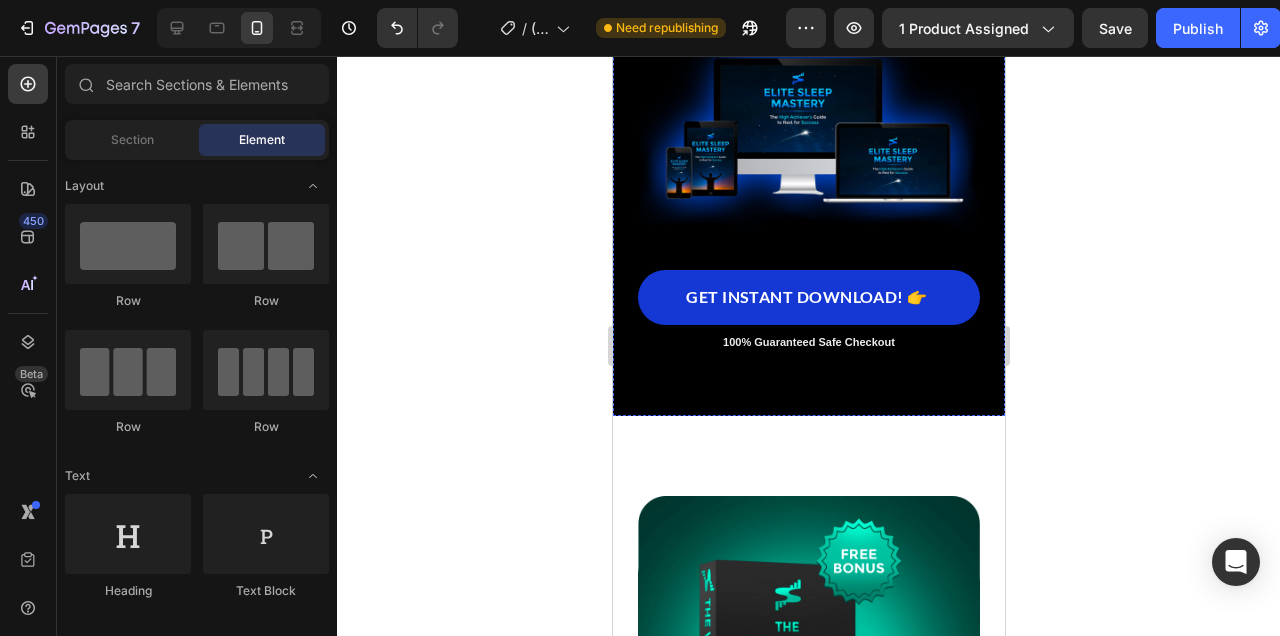 scroll, scrollTop: 9025, scrollLeft: 0, axis: vertical 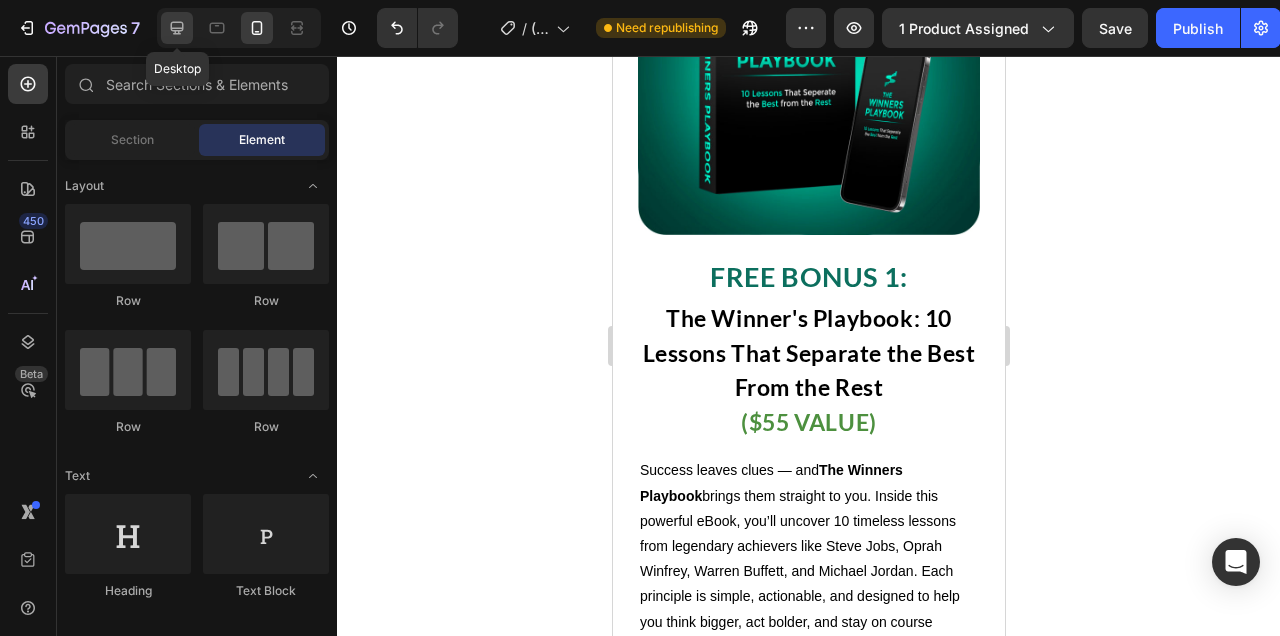 click 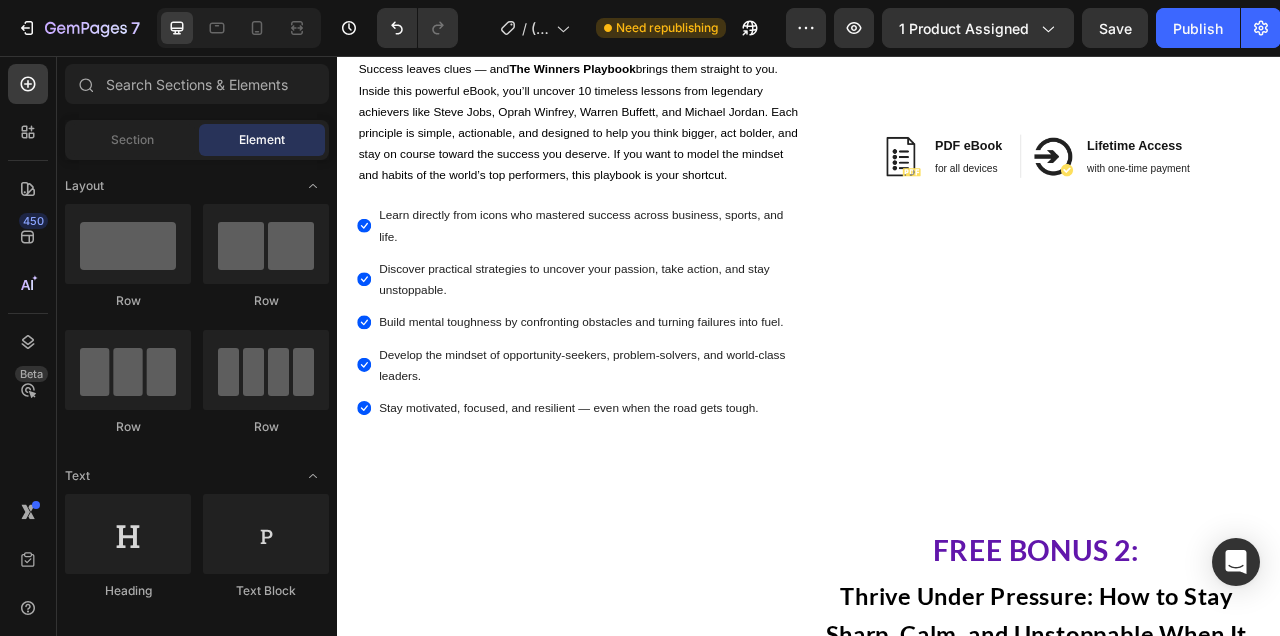 scroll, scrollTop: 8869, scrollLeft: 0, axis: vertical 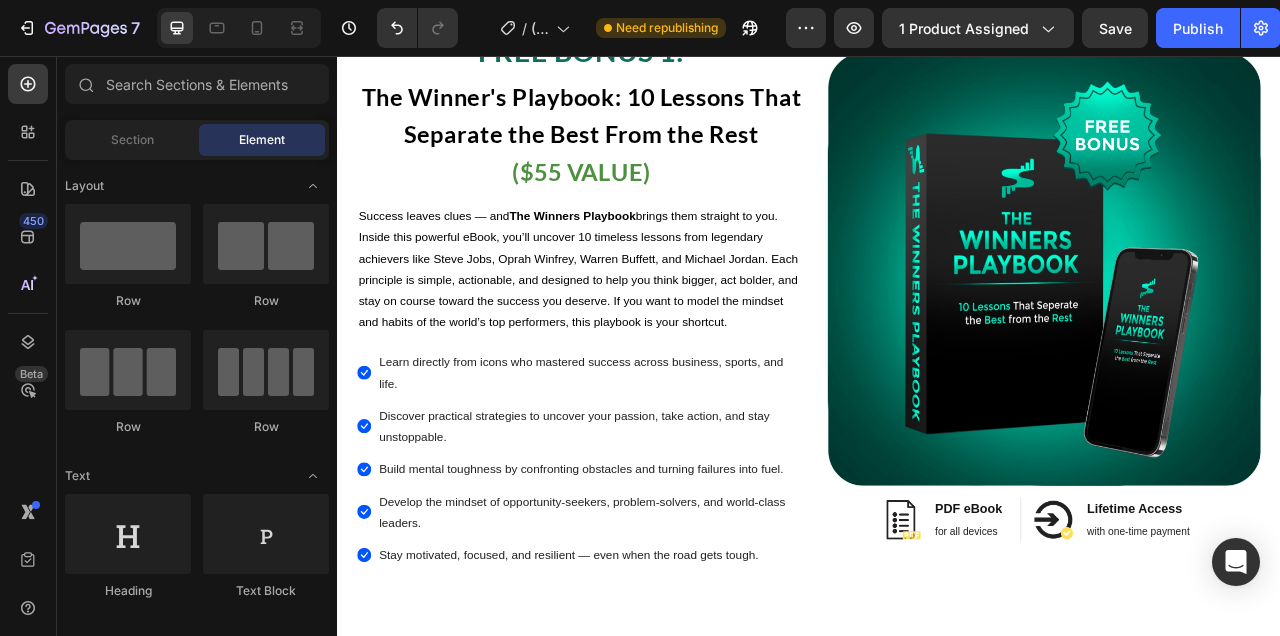 click at bounding box center (647, -314) 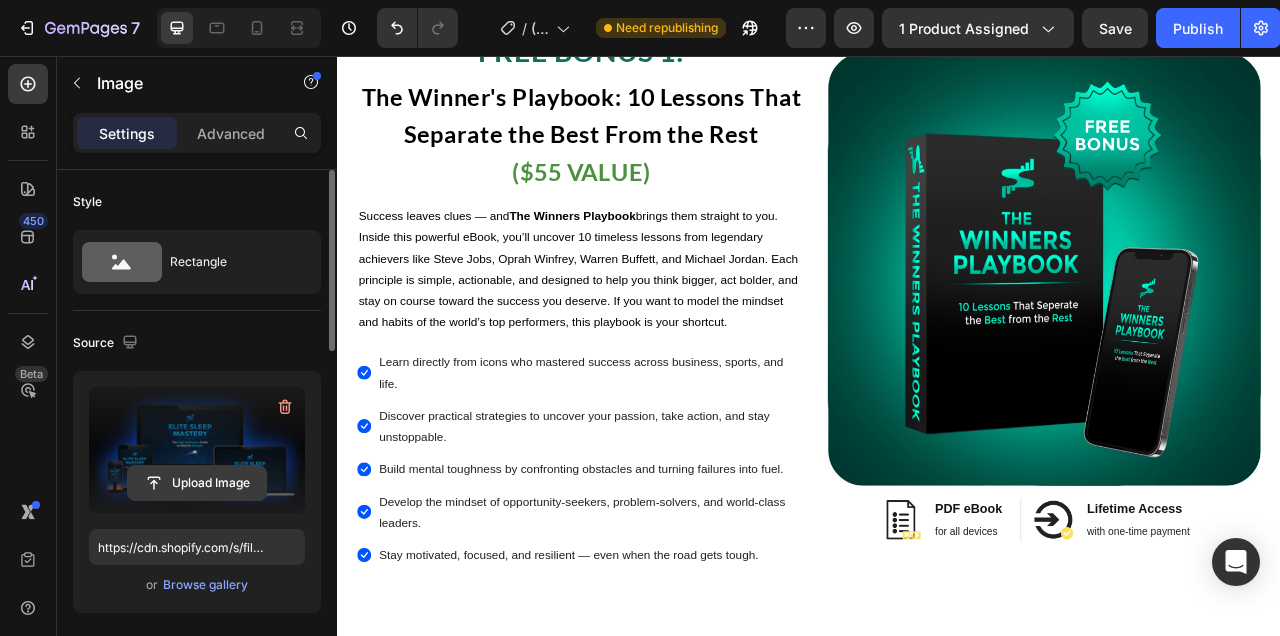 click 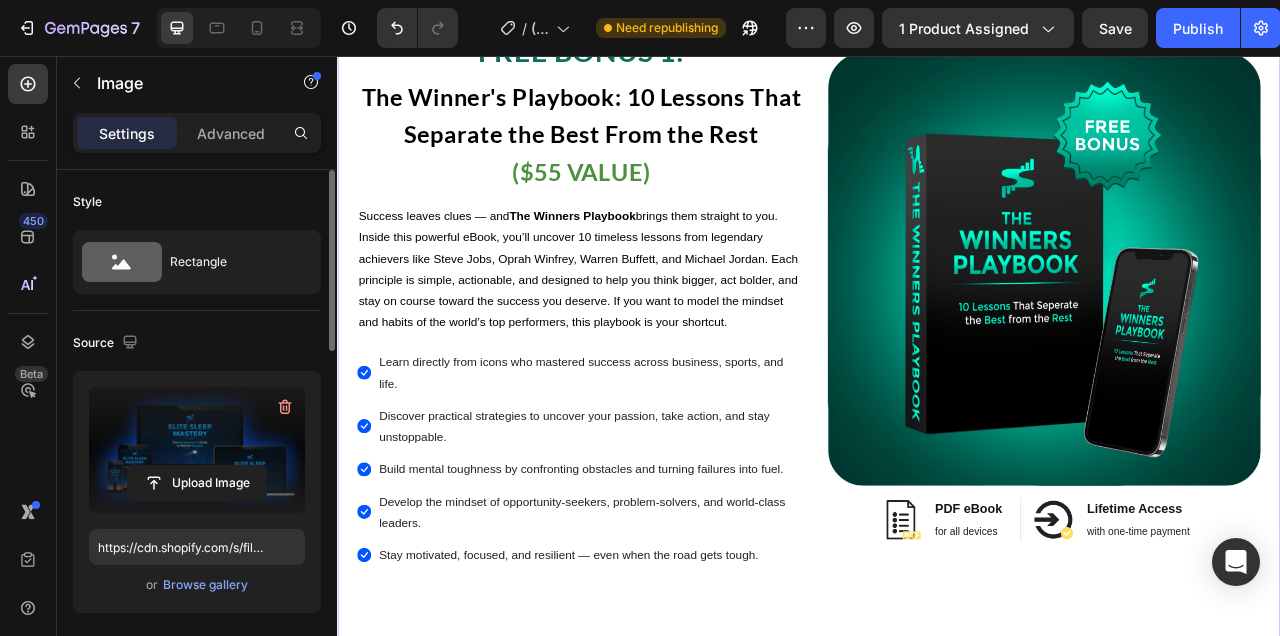 type on "https://cdn.shopify.com/s/files/1/0915/1358/6028/files/gempages_563064483002450955-95bcbde1-4aa0-444a-af50-81dc9dcf5908.jpg" 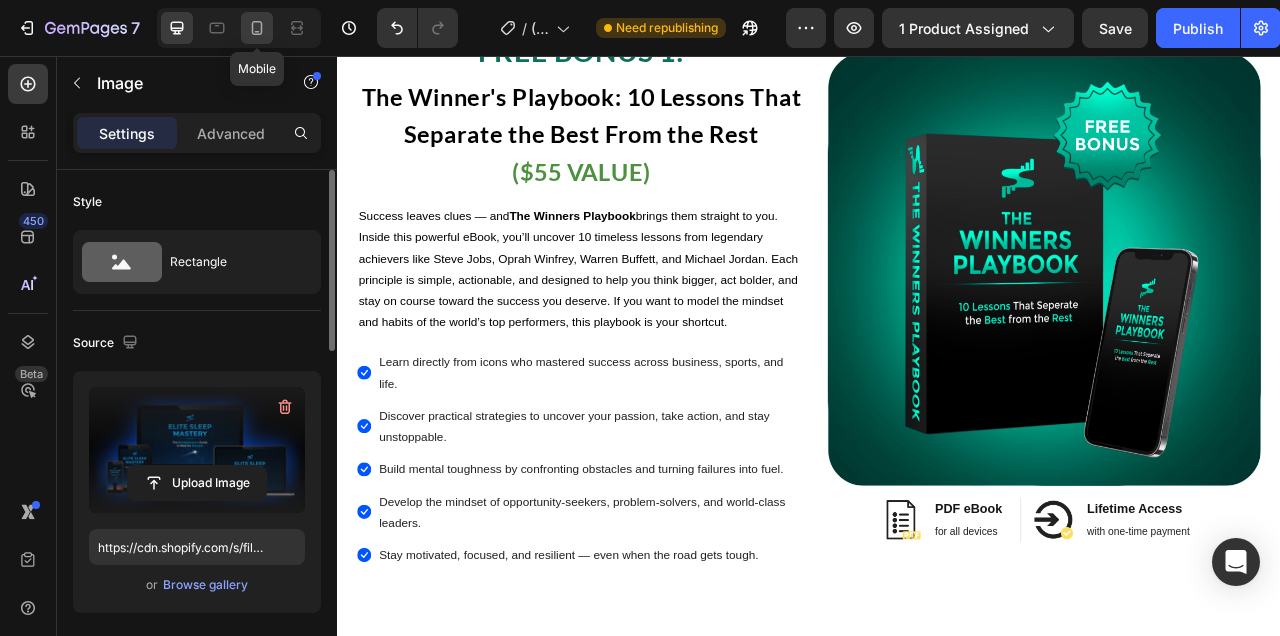 click 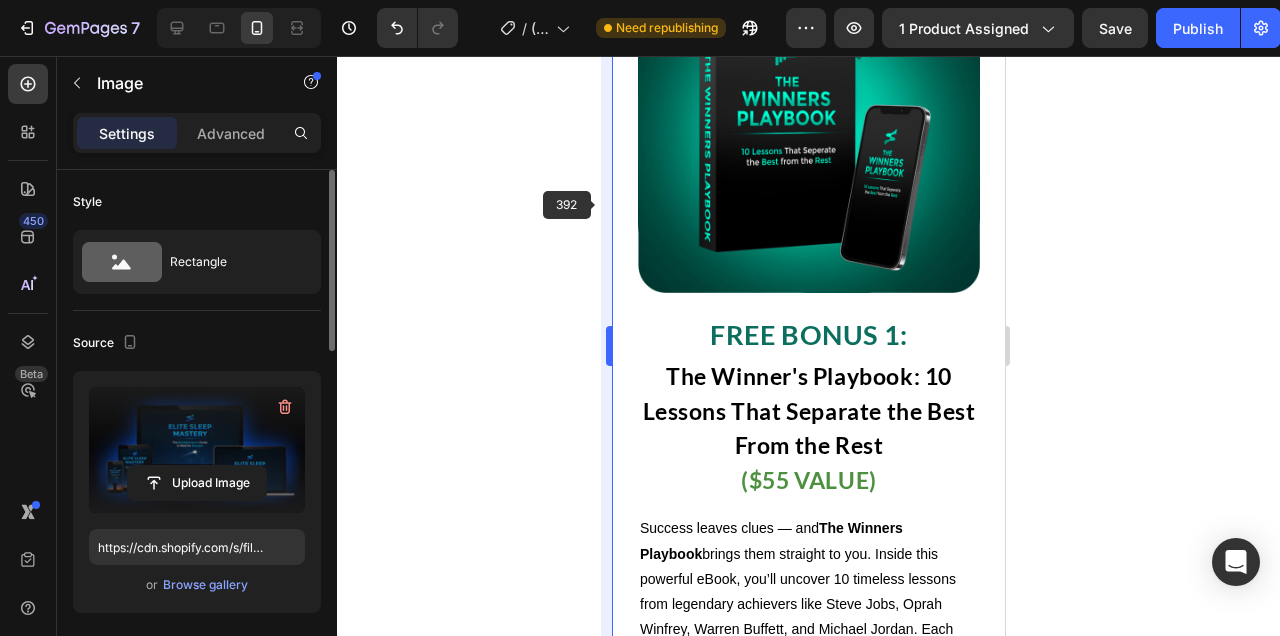 scroll, scrollTop: 8897, scrollLeft: 0, axis: vertical 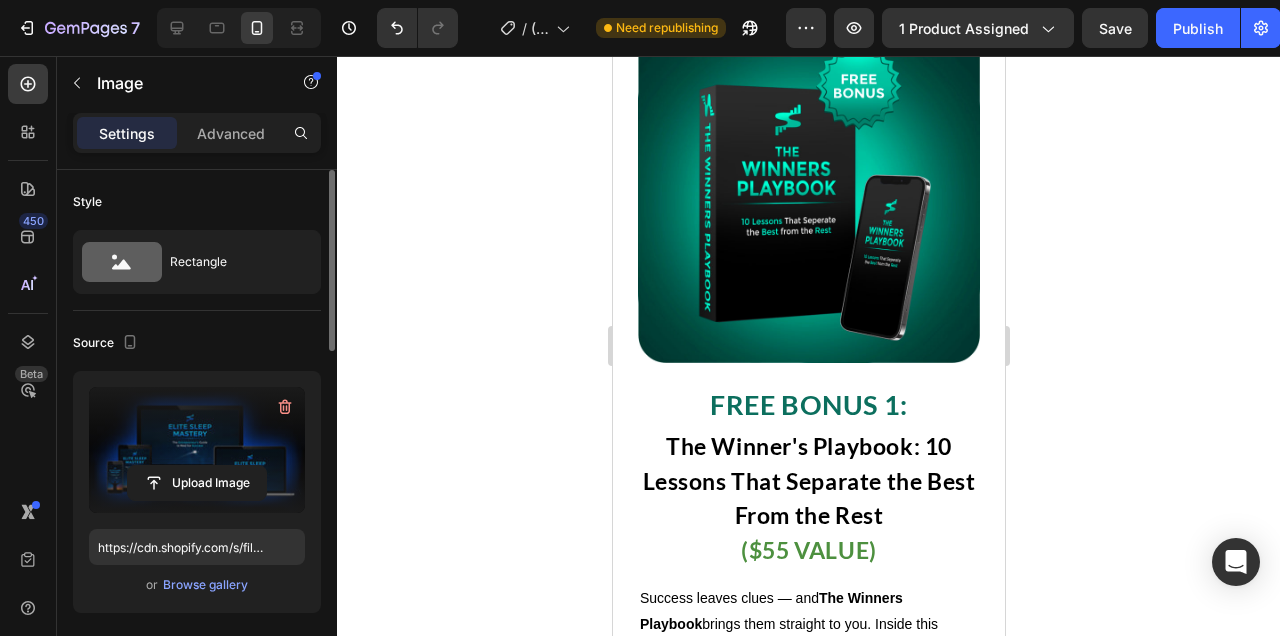 click at bounding box center (808, -346) 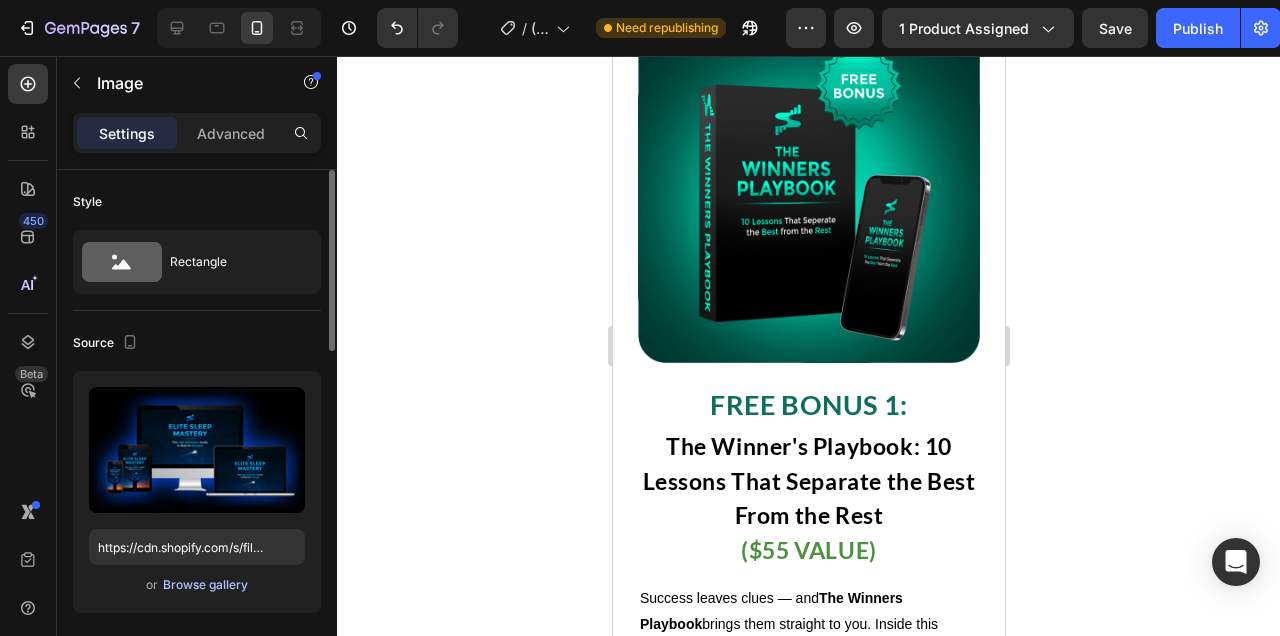 click on "Browse gallery" at bounding box center (205, 585) 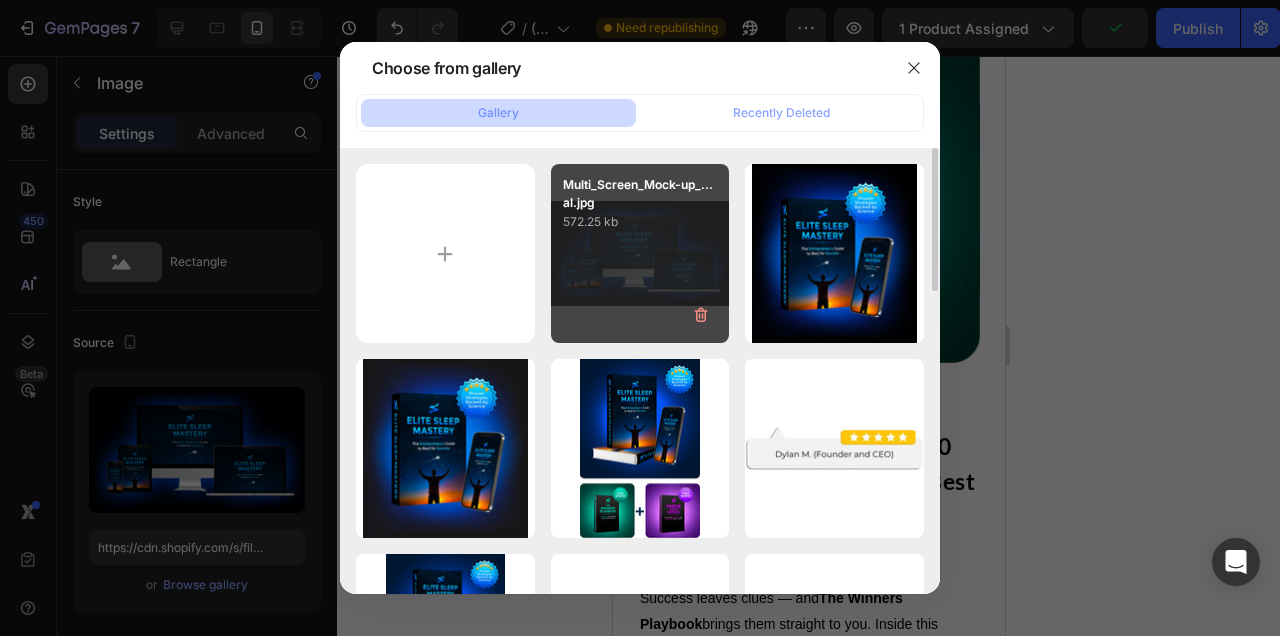 click on "Multi_Screen_Mock-up_...al.jpg 572.25 kb" at bounding box center [640, 253] 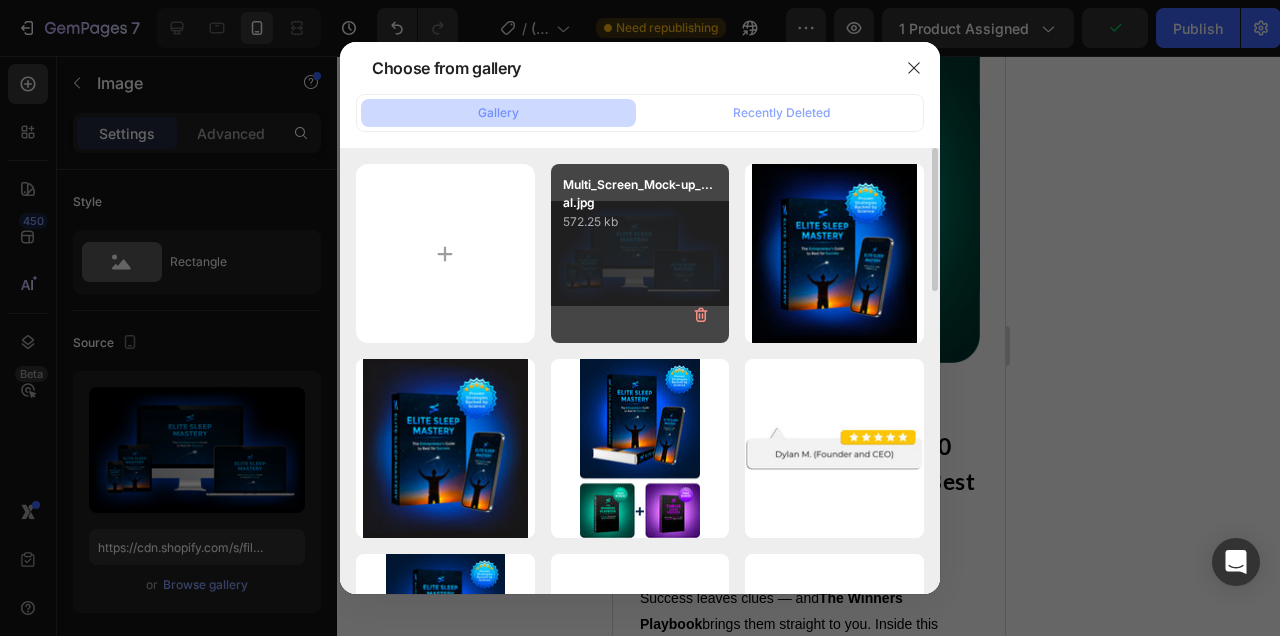 type on "https://cdn.shopify.com/s/files/1/0915/1358/6028/files/gempages_563064483002450955-95bcbde1-4aa0-444a-af50-81dc9dcf5908.jpg" 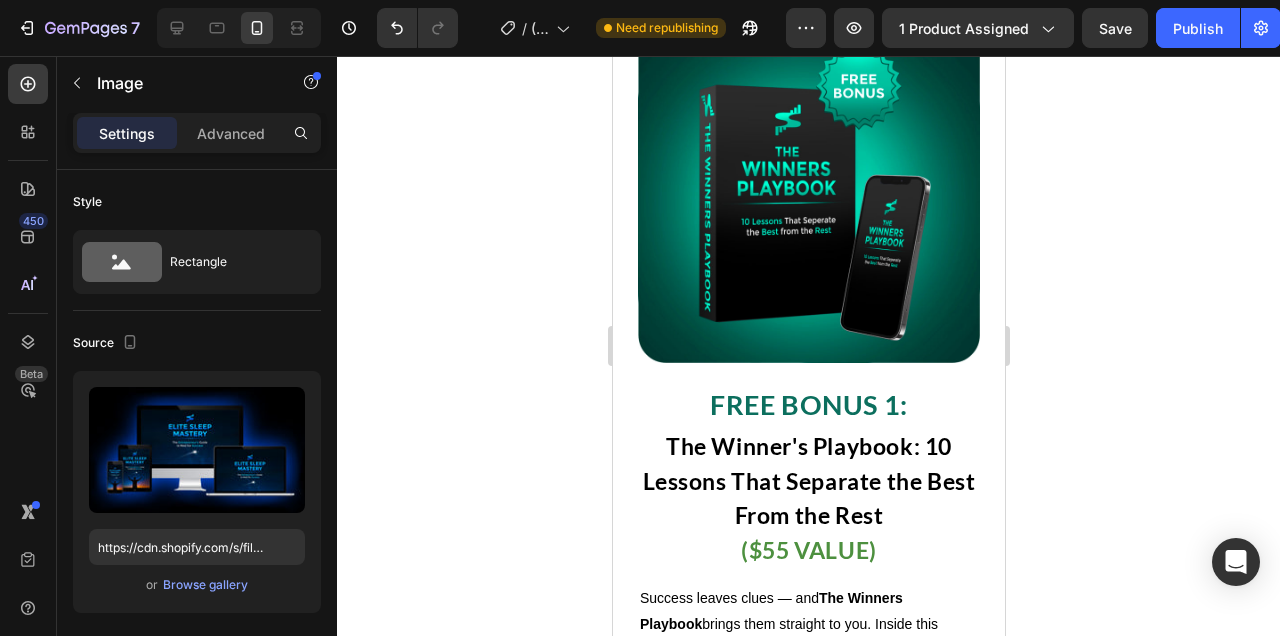 click 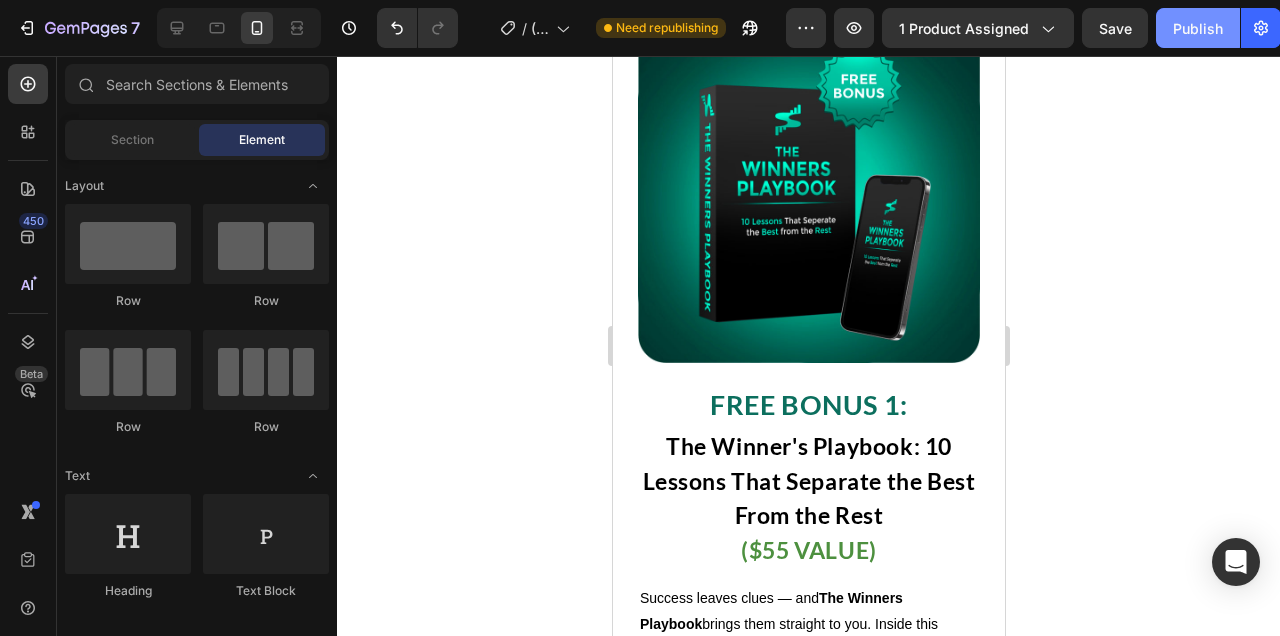 click on "Publish" at bounding box center (1198, 28) 